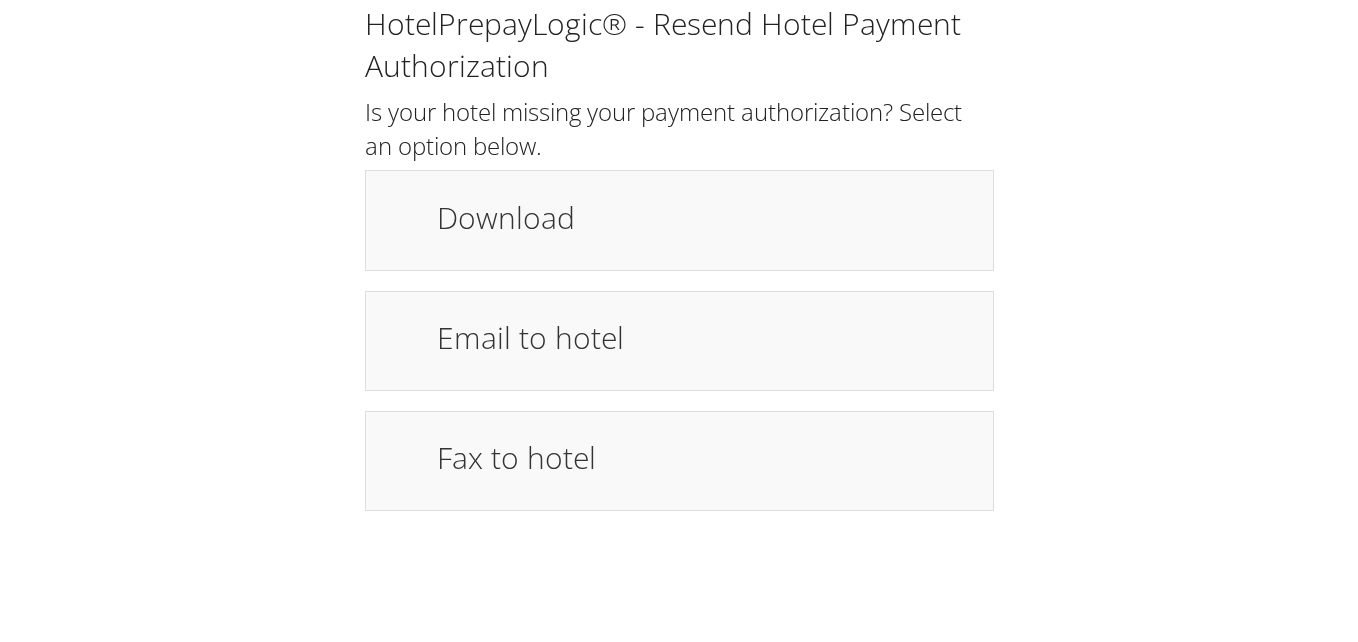 scroll, scrollTop: 0, scrollLeft: 0, axis: both 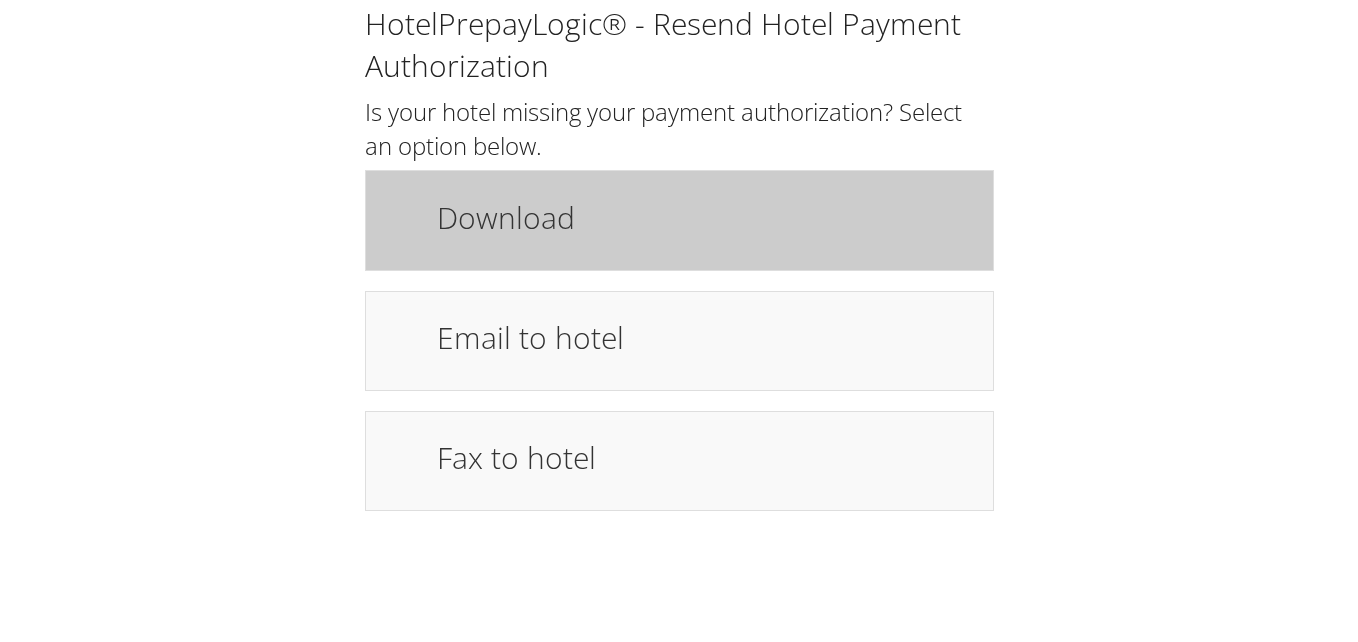 click on "Download" at bounding box center [679, 220] 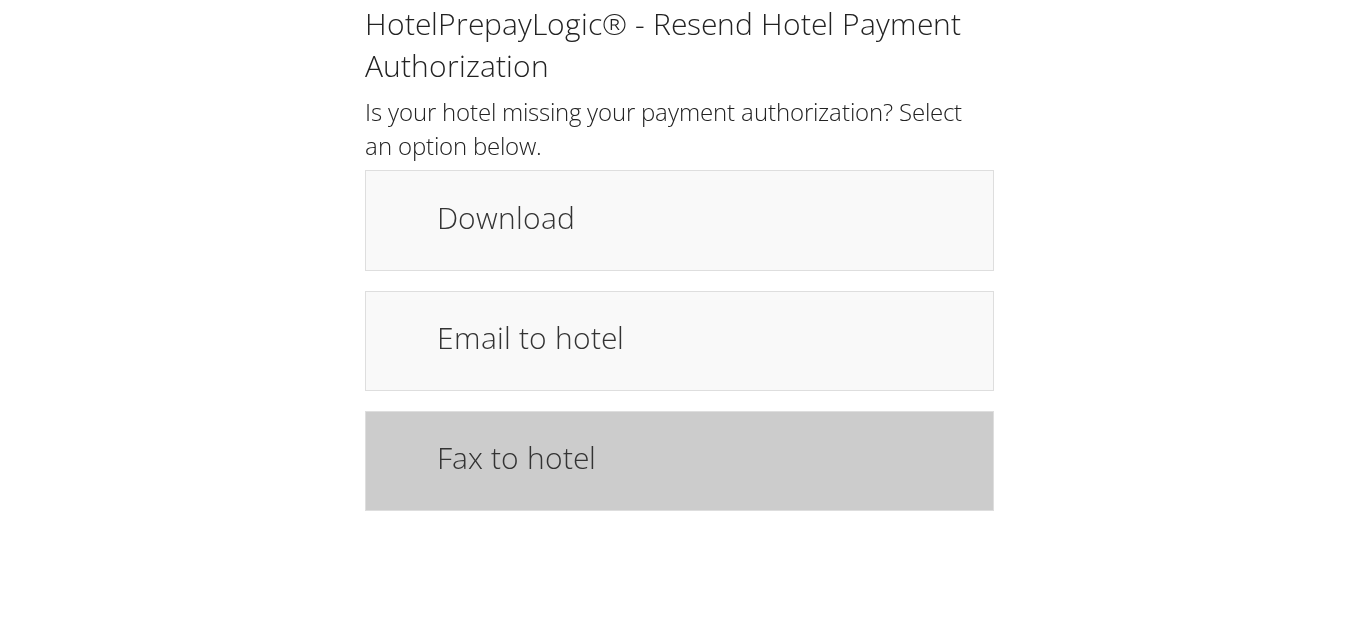 click on "Fax to hotel" at bounding box center (679, 461) 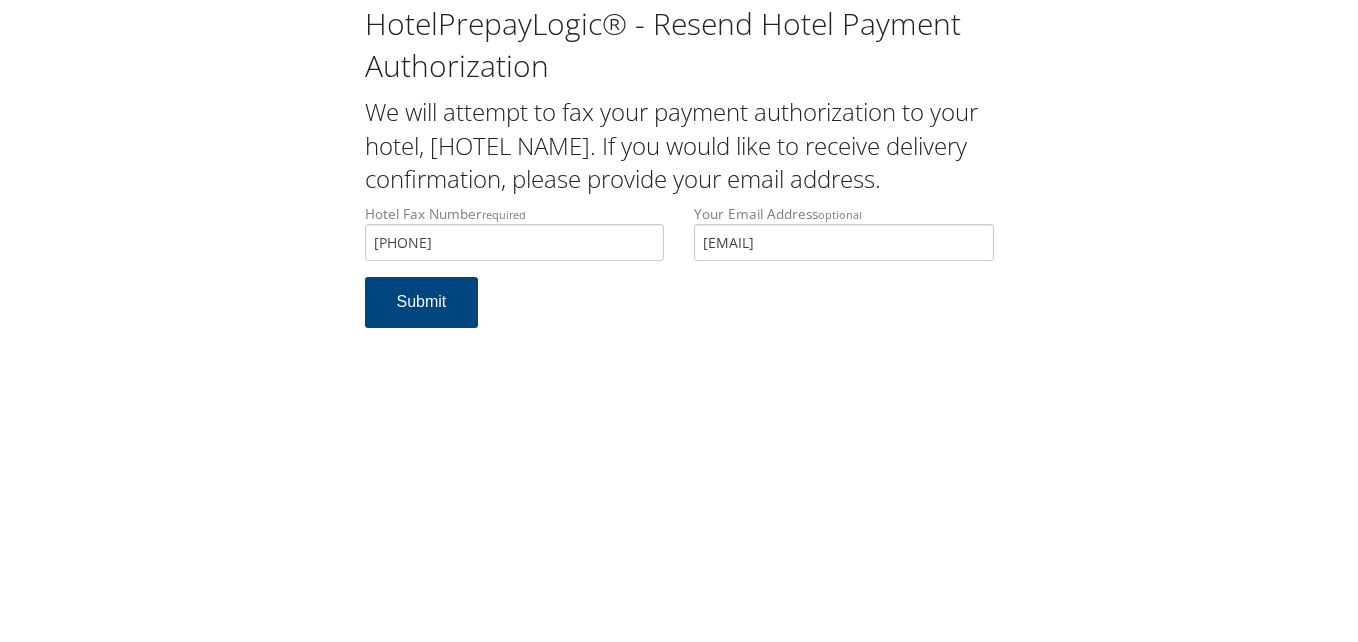 scroll, scrollTop: 0, scrollLeft: 0, axis: both 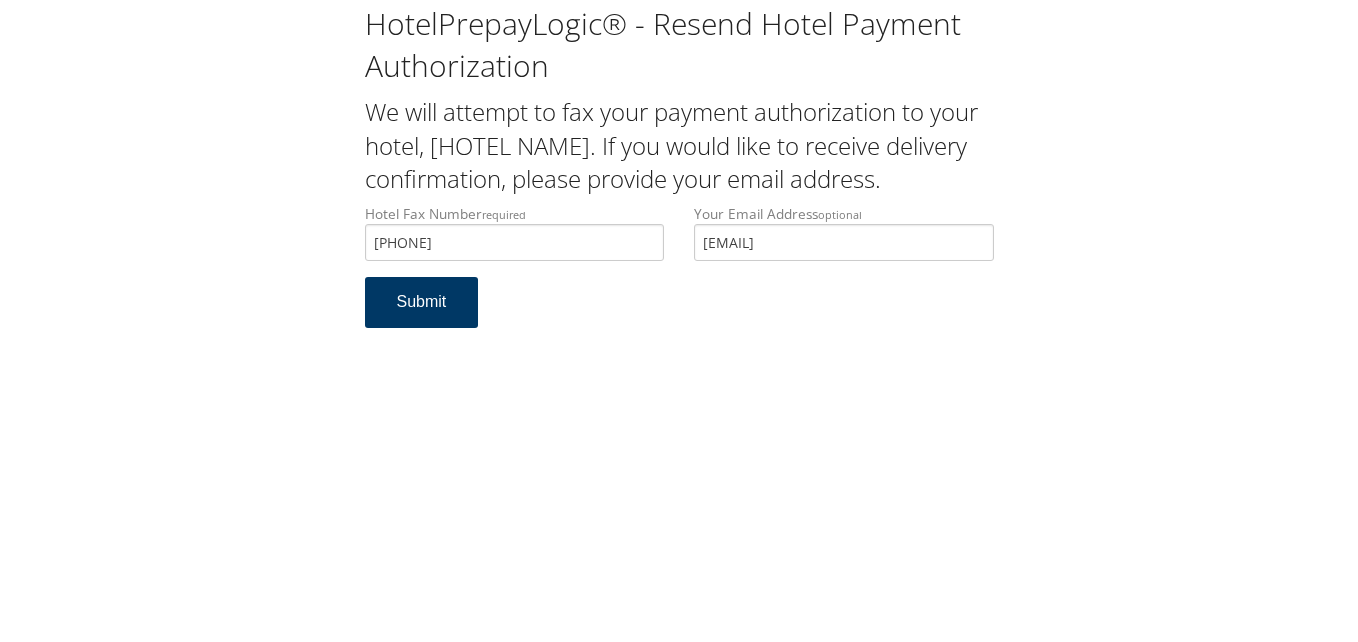 click on "Submit" at bounding box center (422, 302) 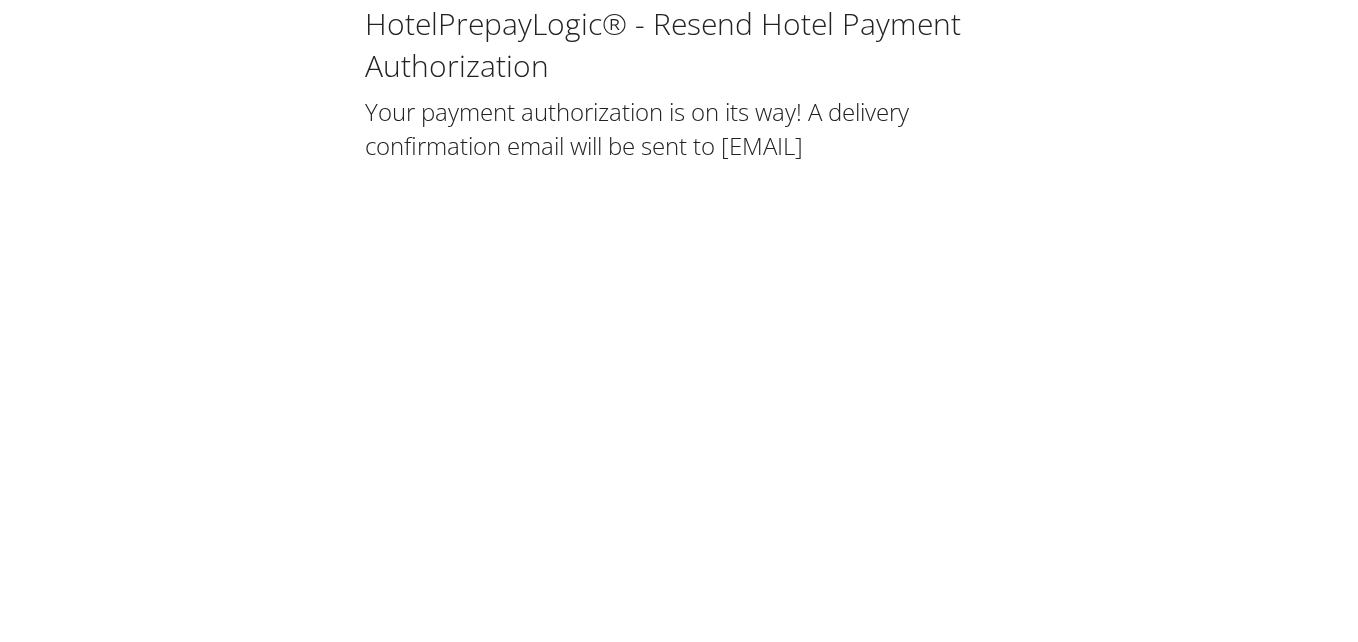 scroll, scrollTop: 0, scrollLeft: 0, axis: both 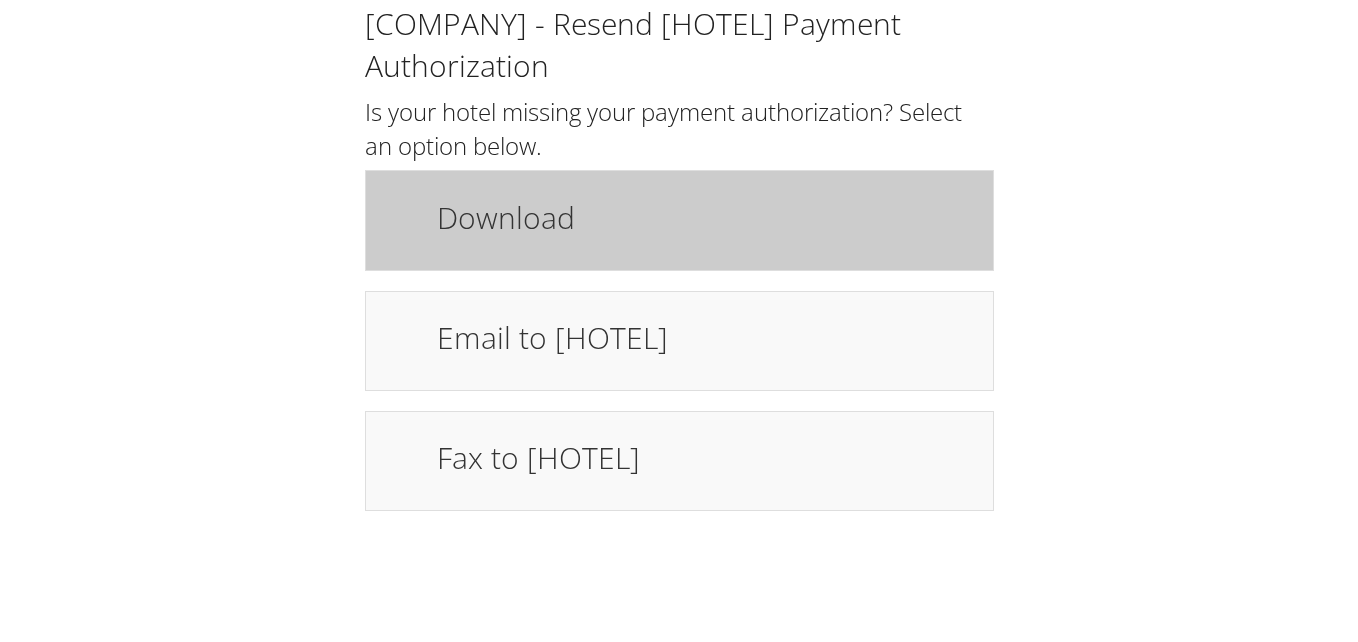click on "Download" at bounding box center (679, 220) 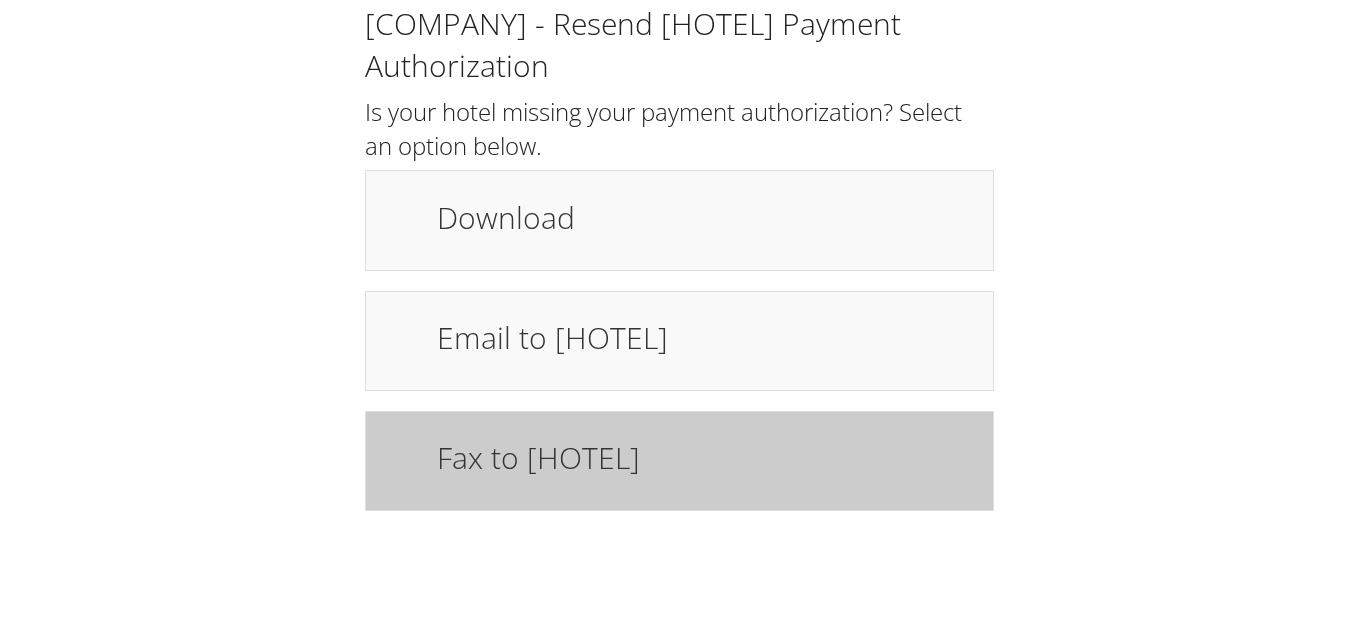 click on "Fax to hotel" at bounding box center [705, 461] 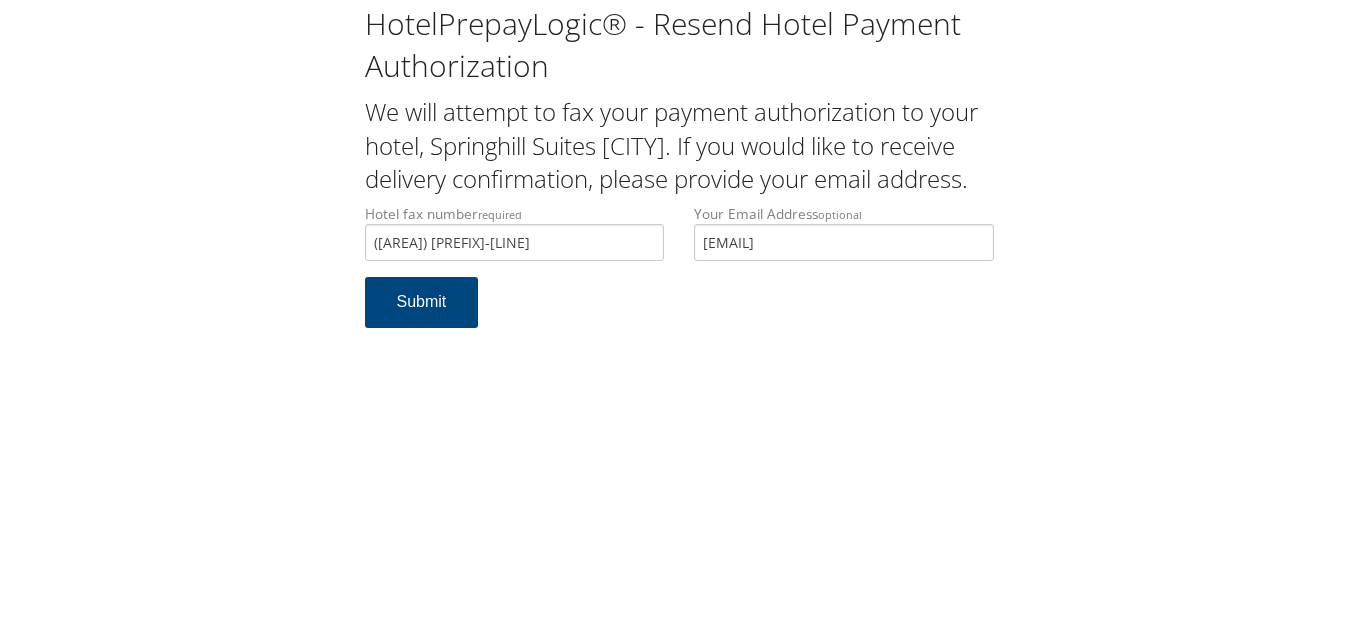 scroll, scrollTop: 0, scrollLeft: 0, axis: both 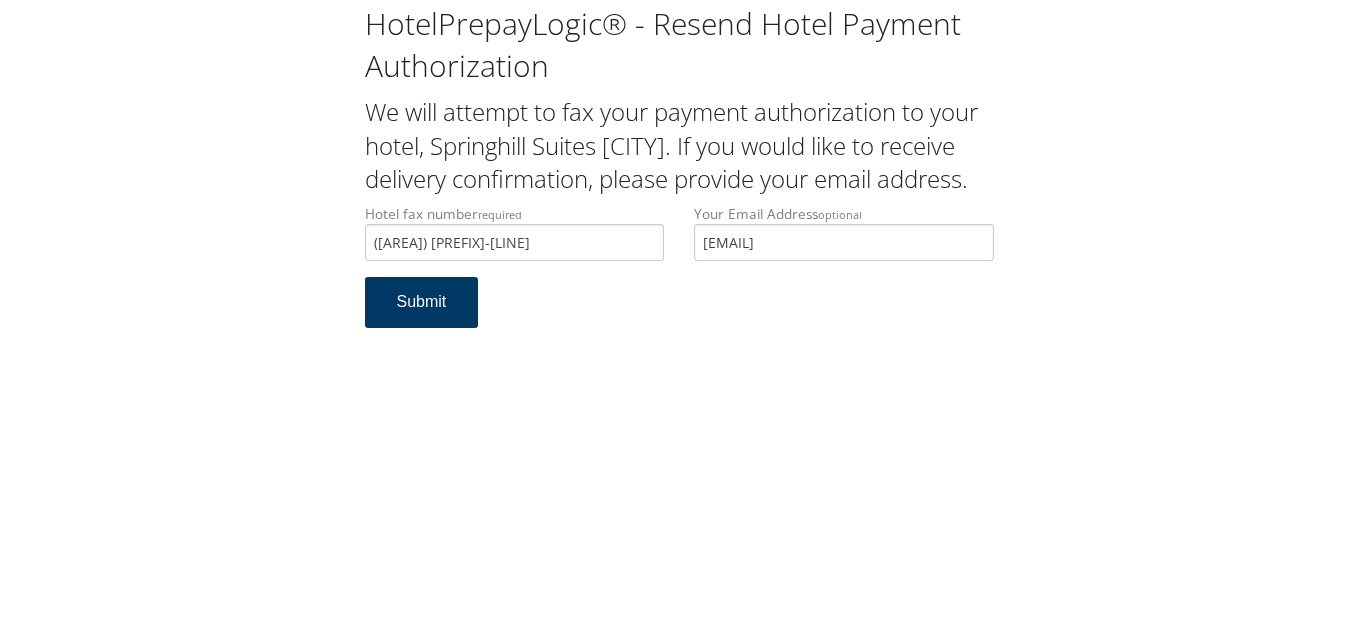click on "Submit" at bounding box center [422, 302] 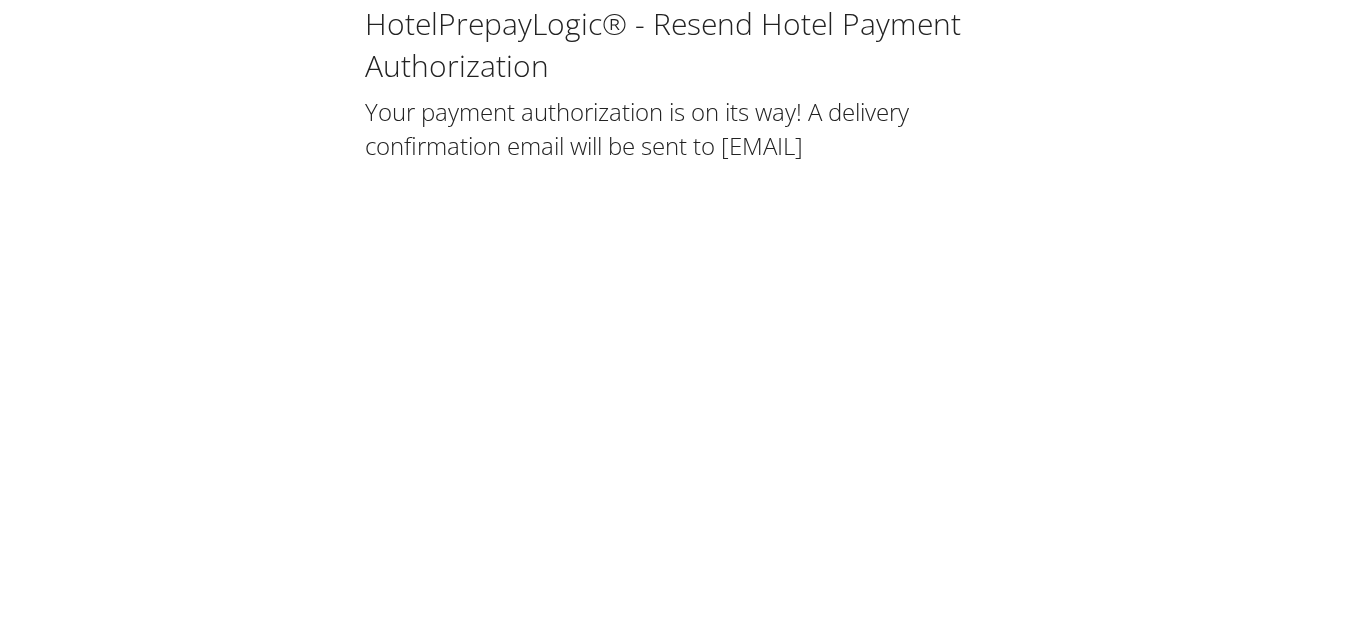 scroll, scrollTop: 0, scrollLeft: 0, axis: both 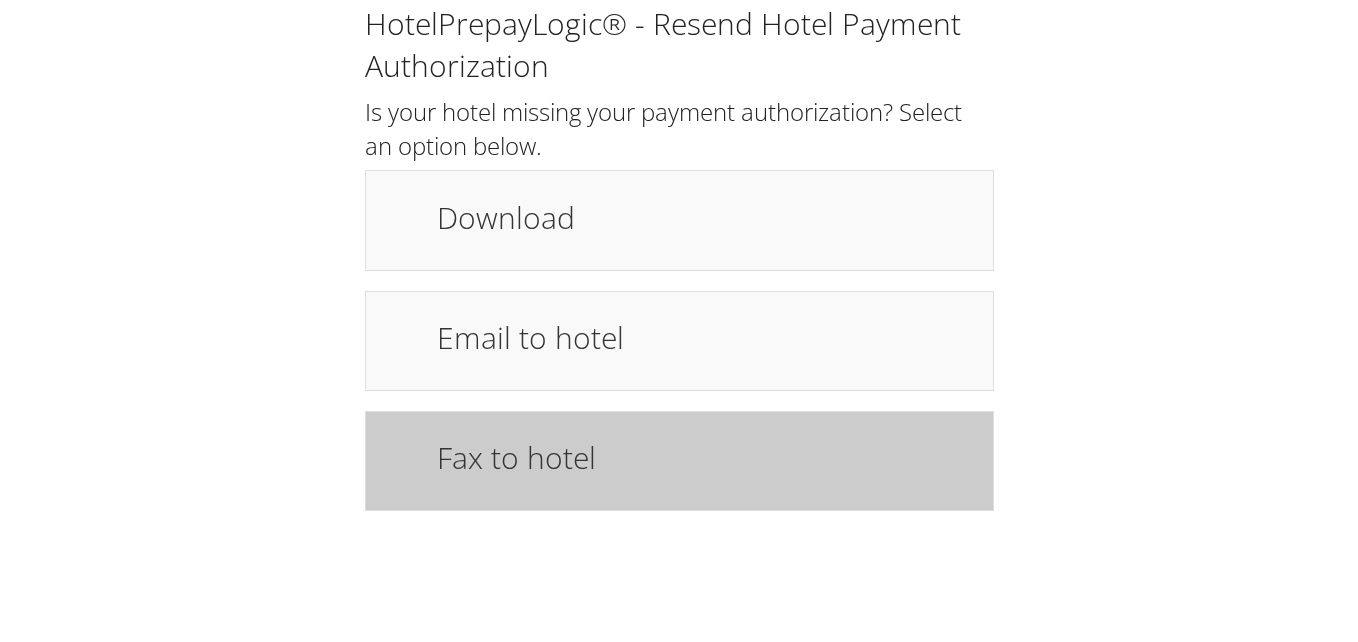 click on "Fax to hotel" at bounding box center (705, 457) 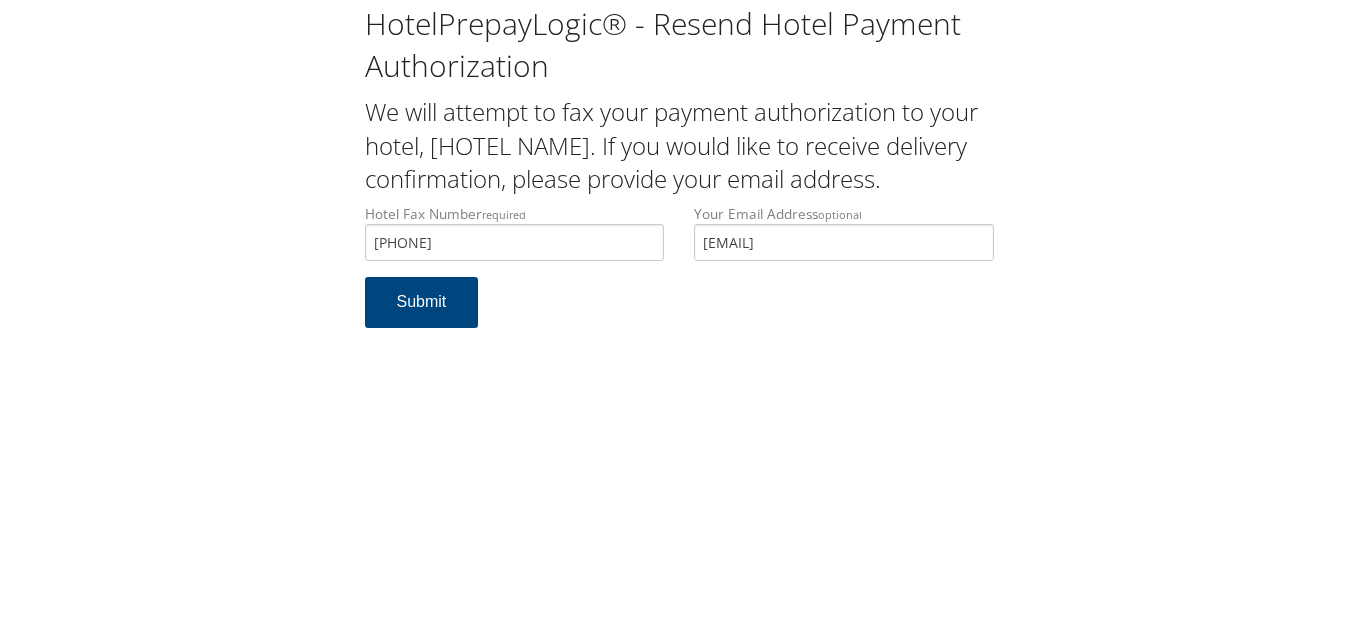 scroll, scrollTop: 0, scrollLeft: 0, axis: both 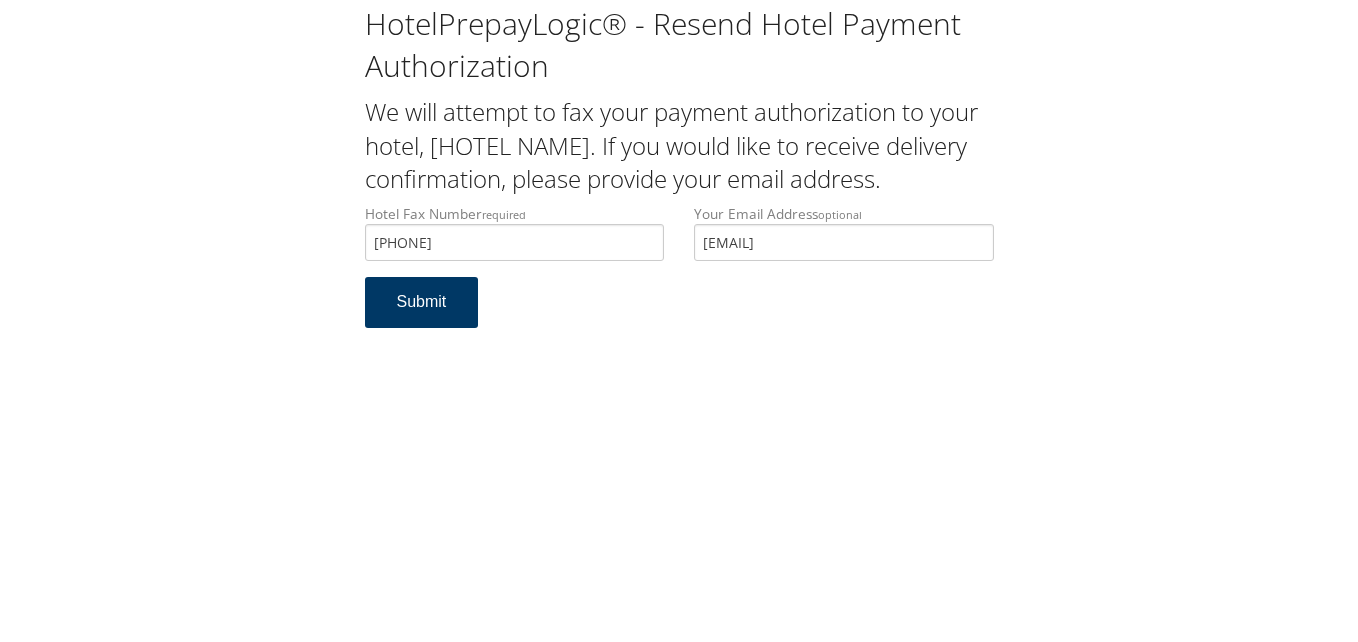 click on "Submit" at bounding box center (422, 302) 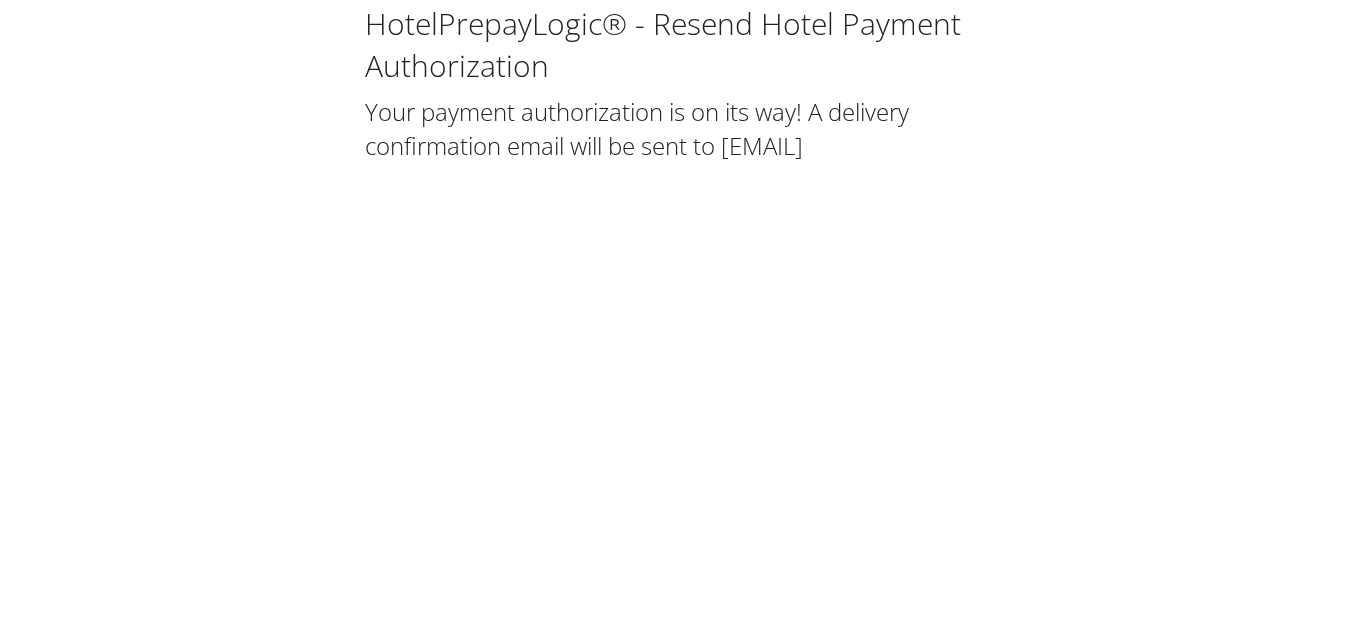 scroll, scrollTop: 0, scrollLeft: 0, axis: both 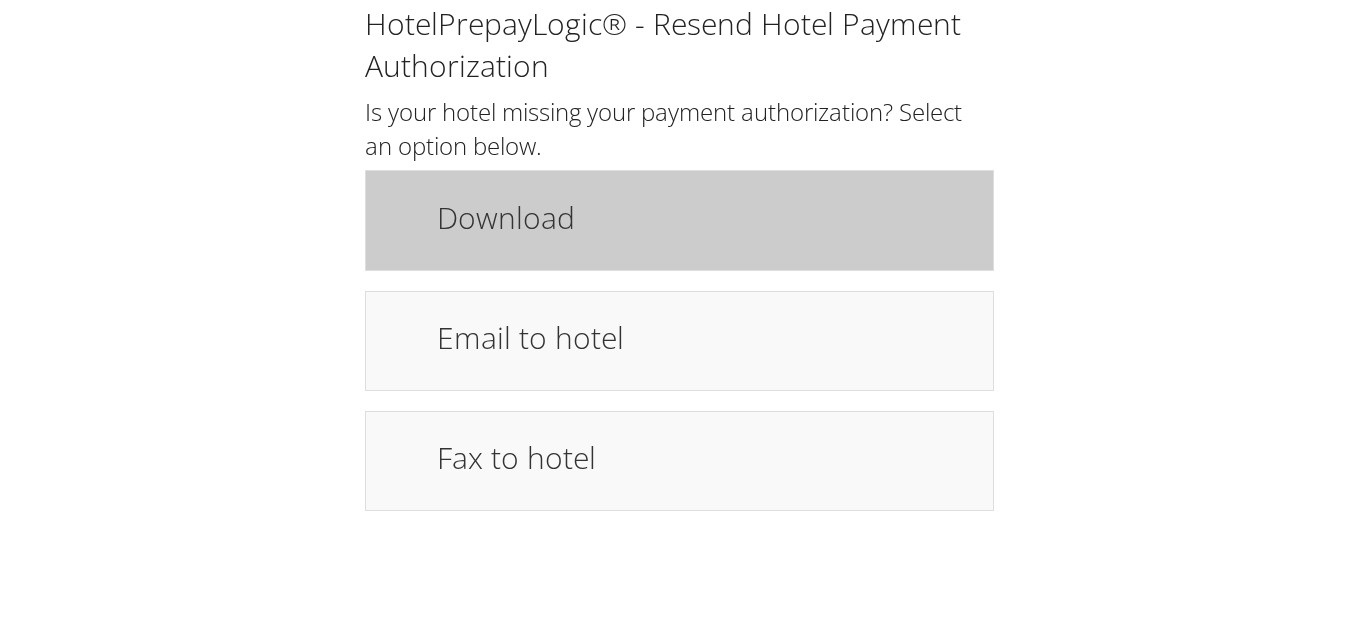 click on "Download" at bounding box center [705, 220] 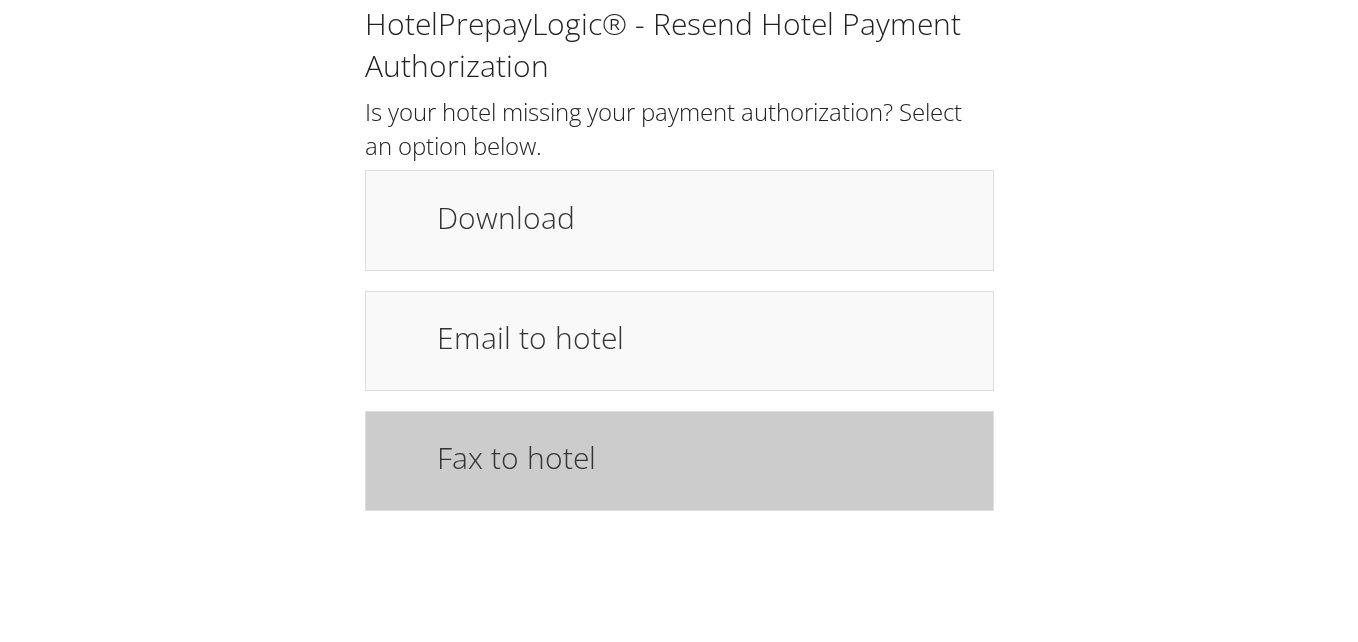 click on "Fax to hotel" at bounding box center (705, 461) 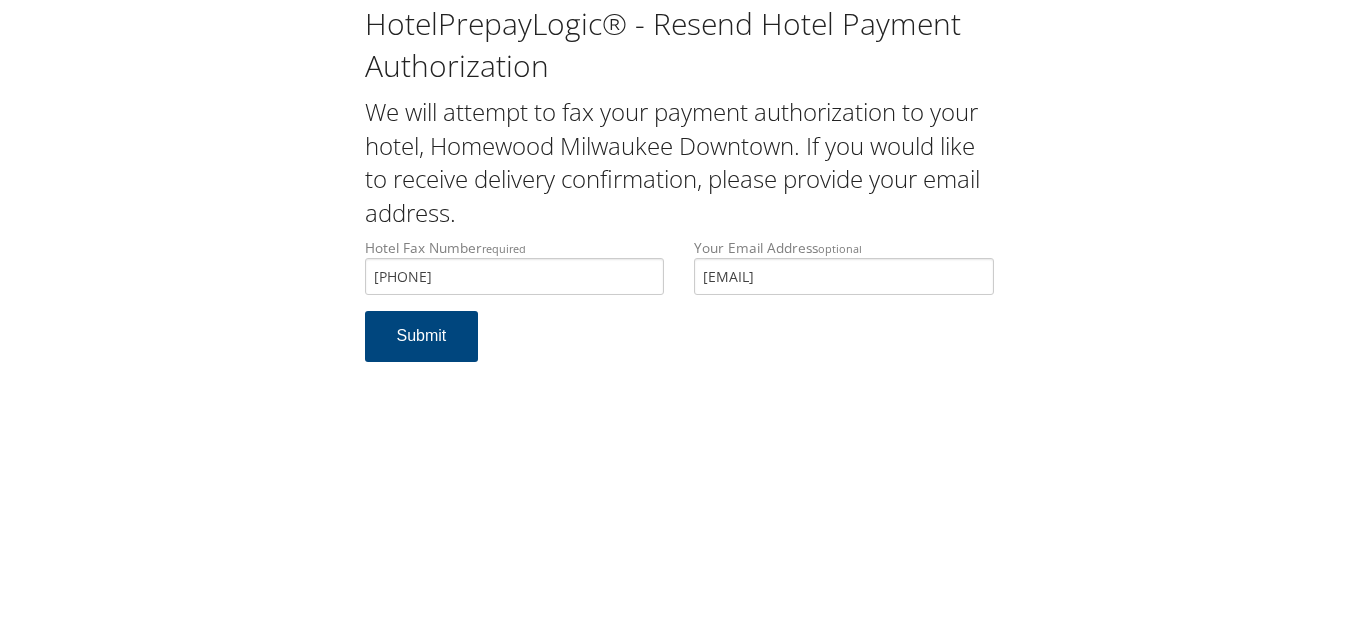 scroll, scrollTop: 0, scrollLeft: 0, axis: both 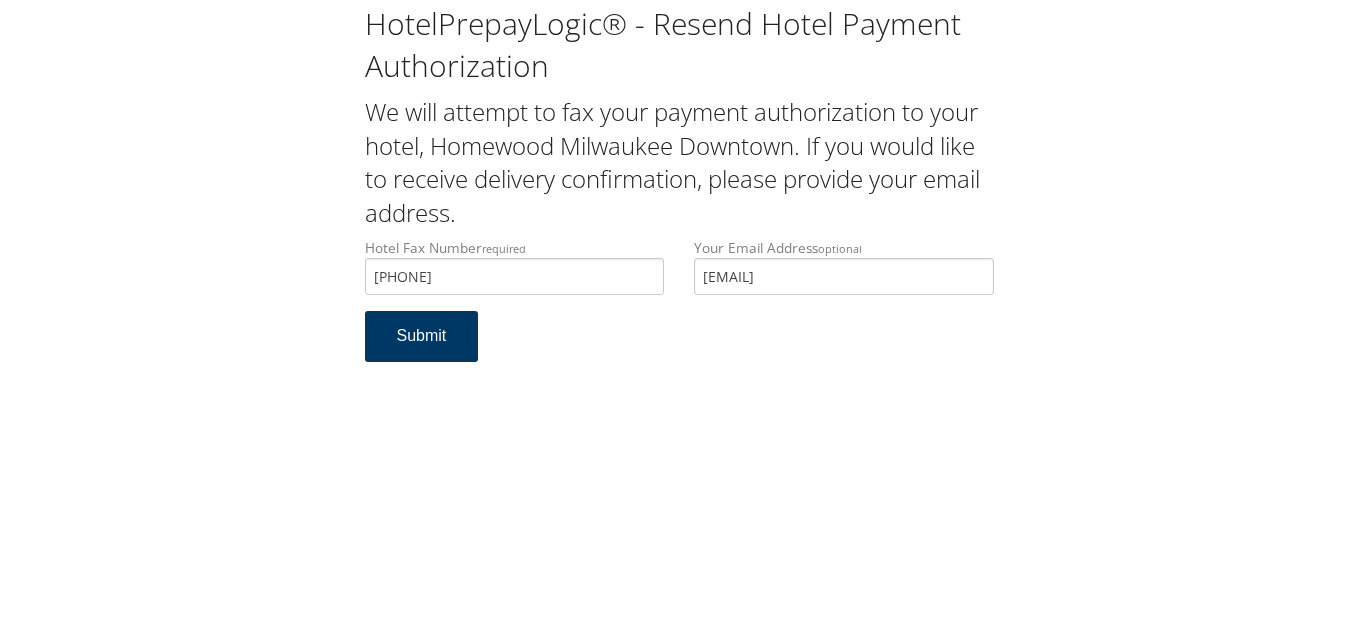 click on "Submit" at bounding box center (422, 336) 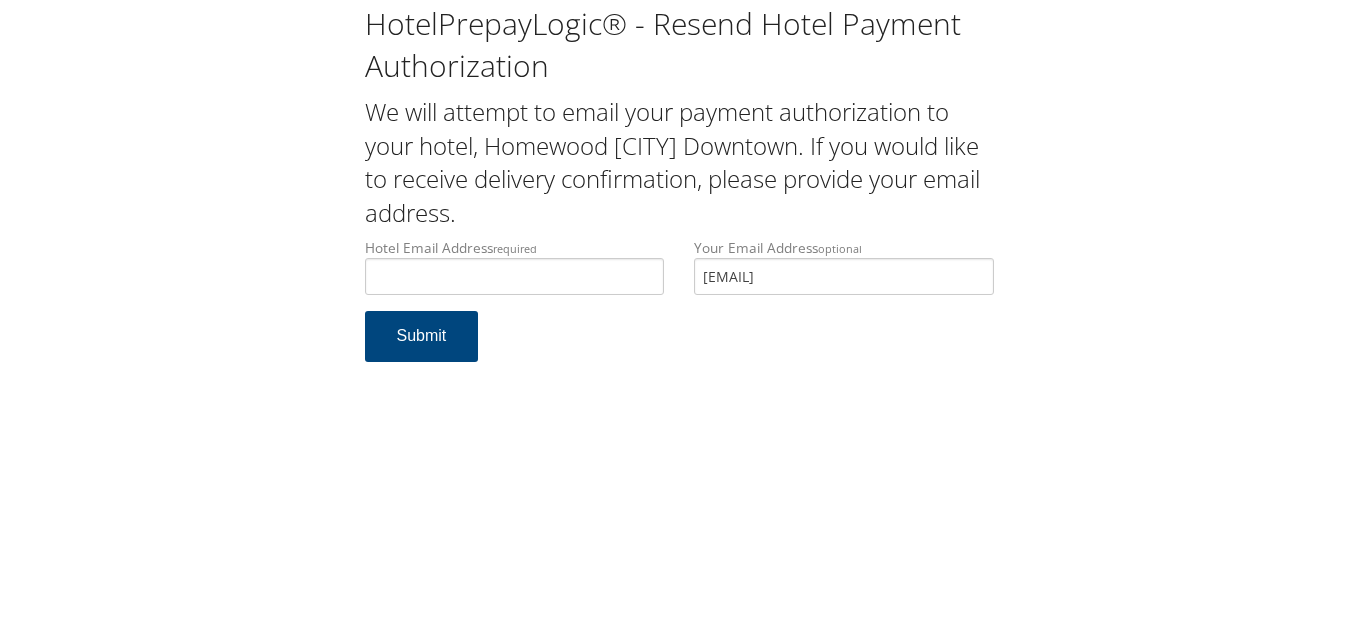 scroll, scrollTop: 0, scrollLeft: 0, axis: both 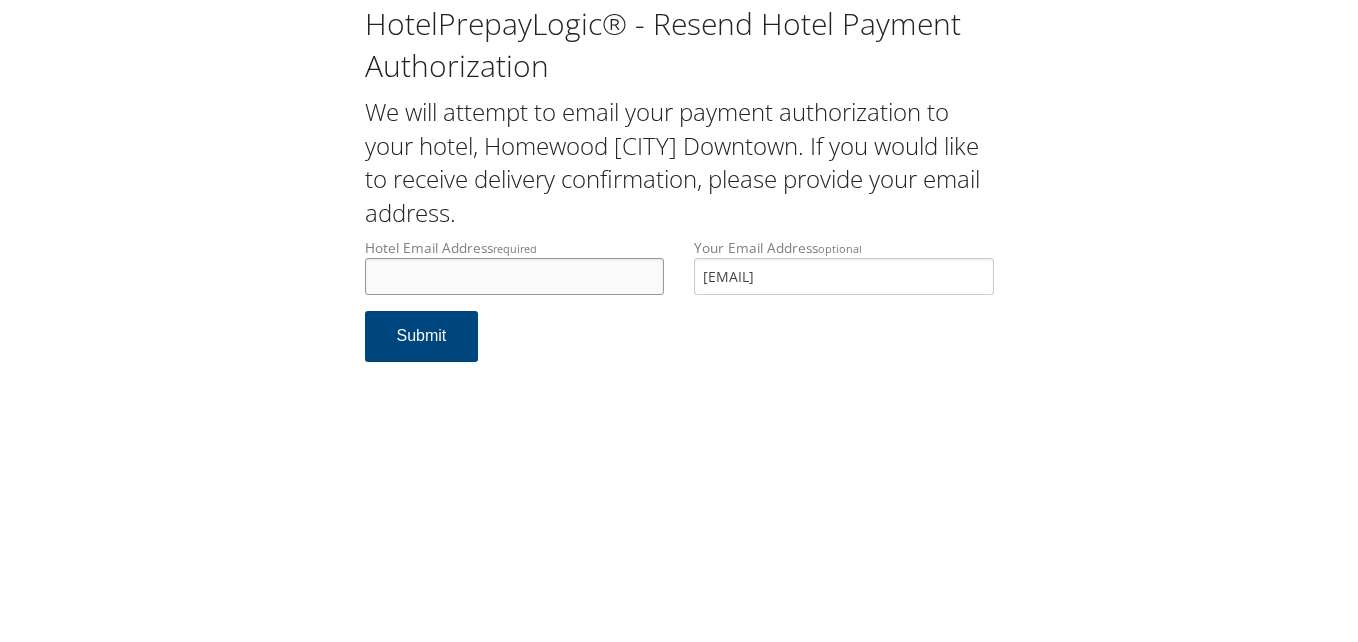 click on "Hotel Email Address  required" at bounding box center [515, 276] 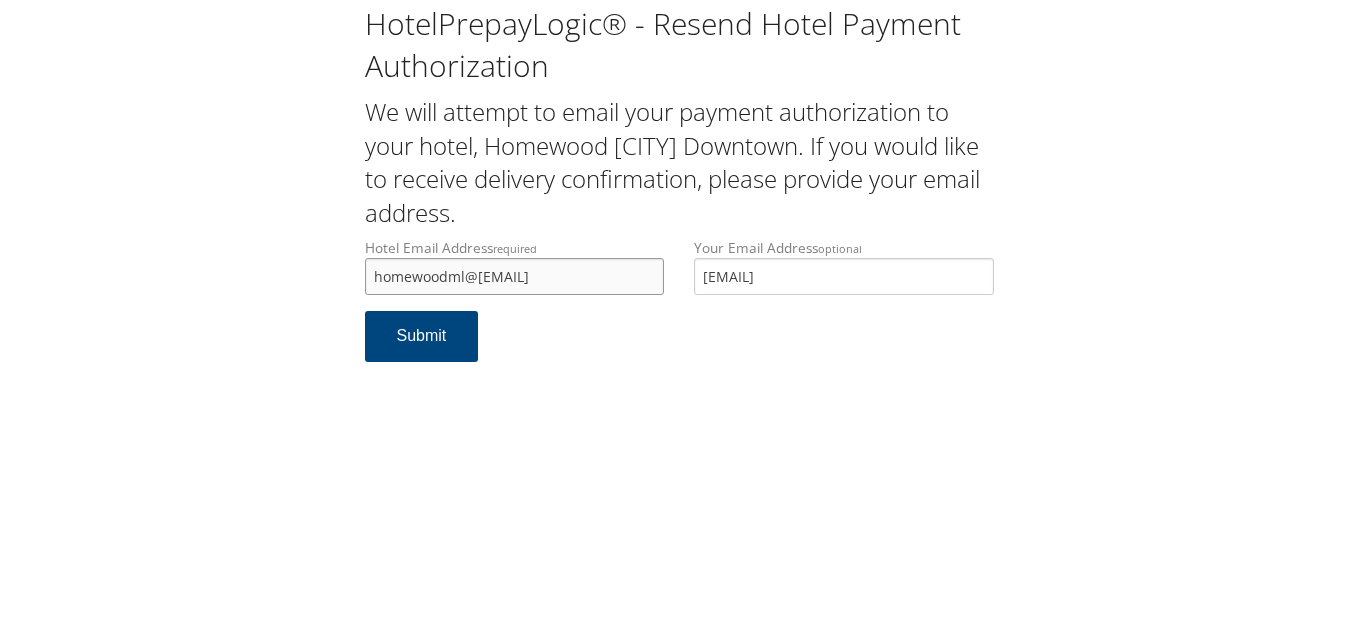 type on "homewoodml@gmail.com" 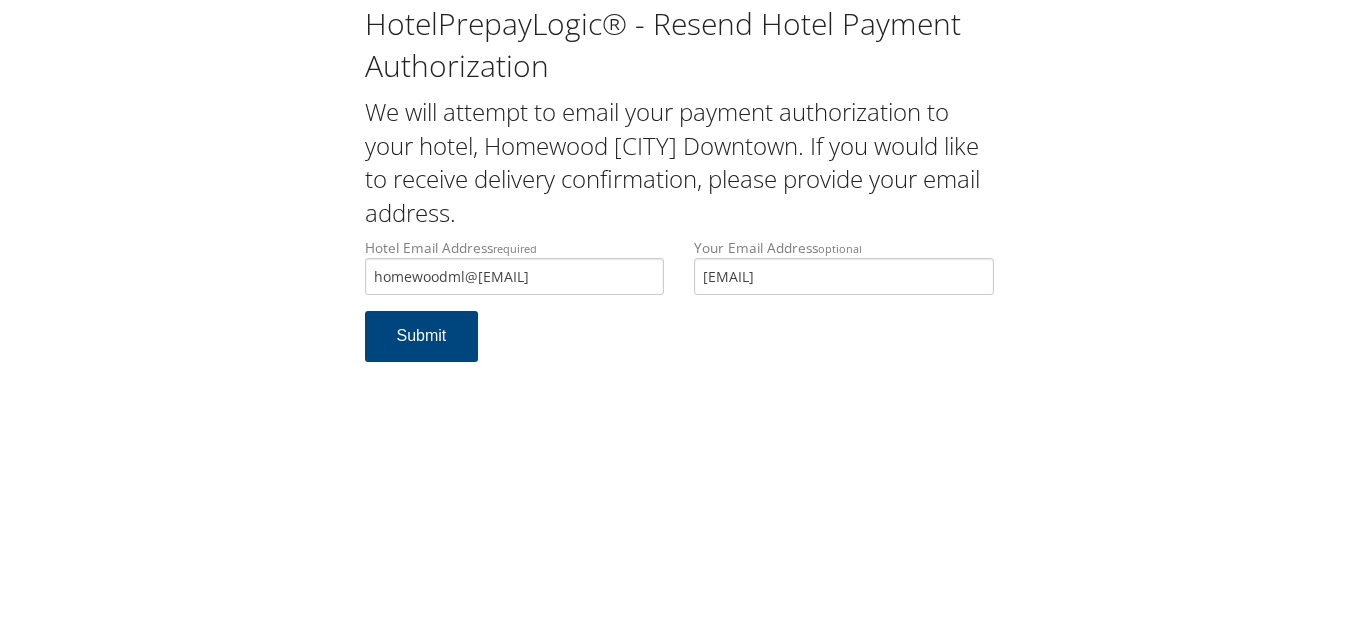 click on "HotelPrepayLogic® - Resend Hotel Payment Authorization
We will attempt to email your payment authorization to your hotel, Homewood Milwaukee Downtown.
If you would like to receive delivery confirmation, please provide your email address.
Hotel Email Address  required
homewoodml@gmail.com
Hotel email address is required
Your Email Address  optional
MARCPOLACCO@GMAIL.COM
Submit" at bounding box center [679, 321] 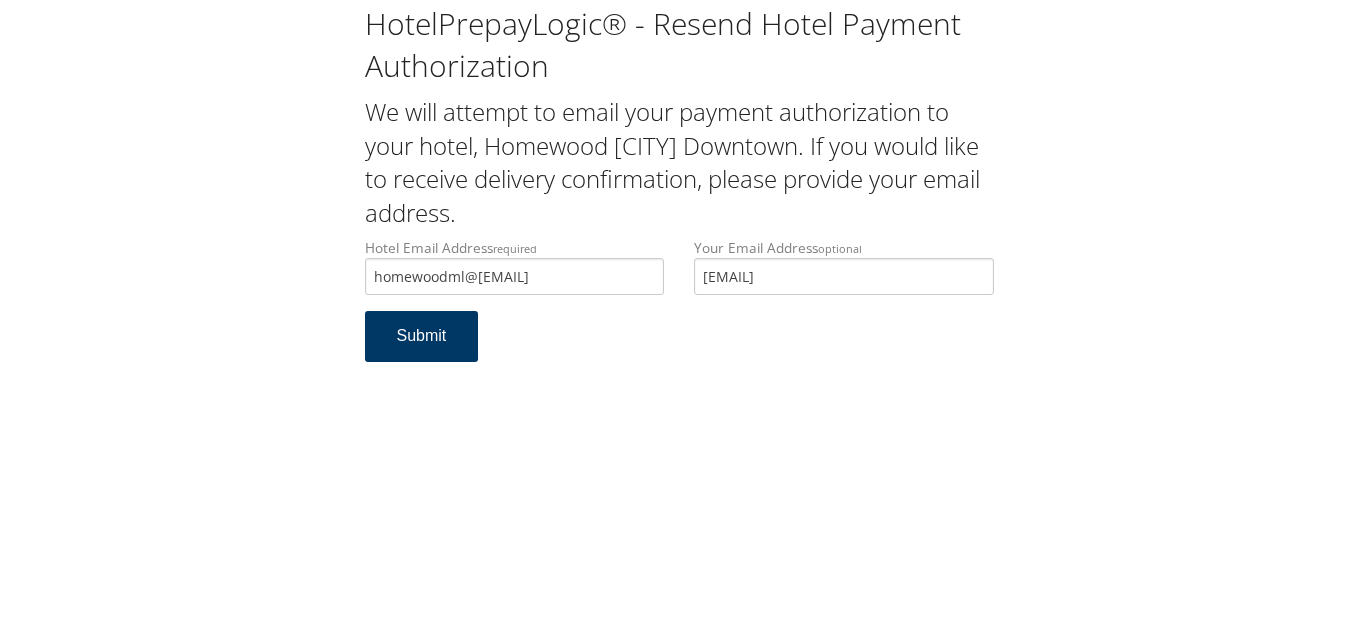 click on "Submit" at bounding box center (422, 336) 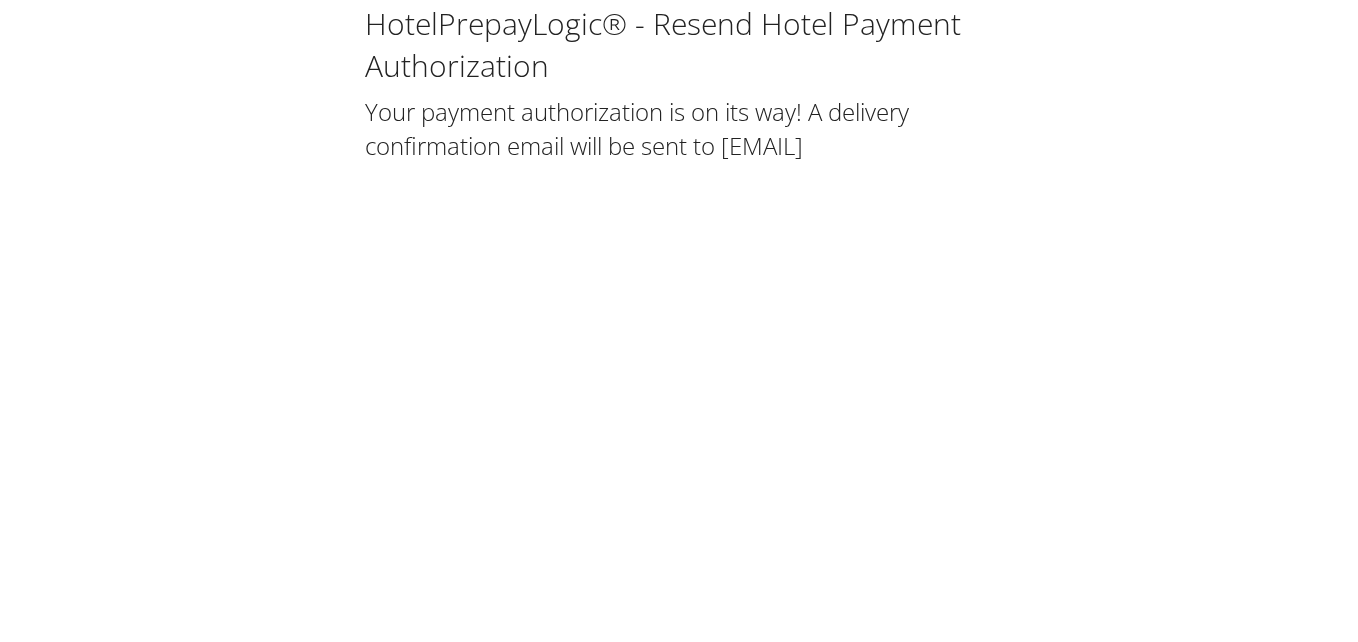 scroll, scrollTop: 0, scrollLeft: 0, axis: both 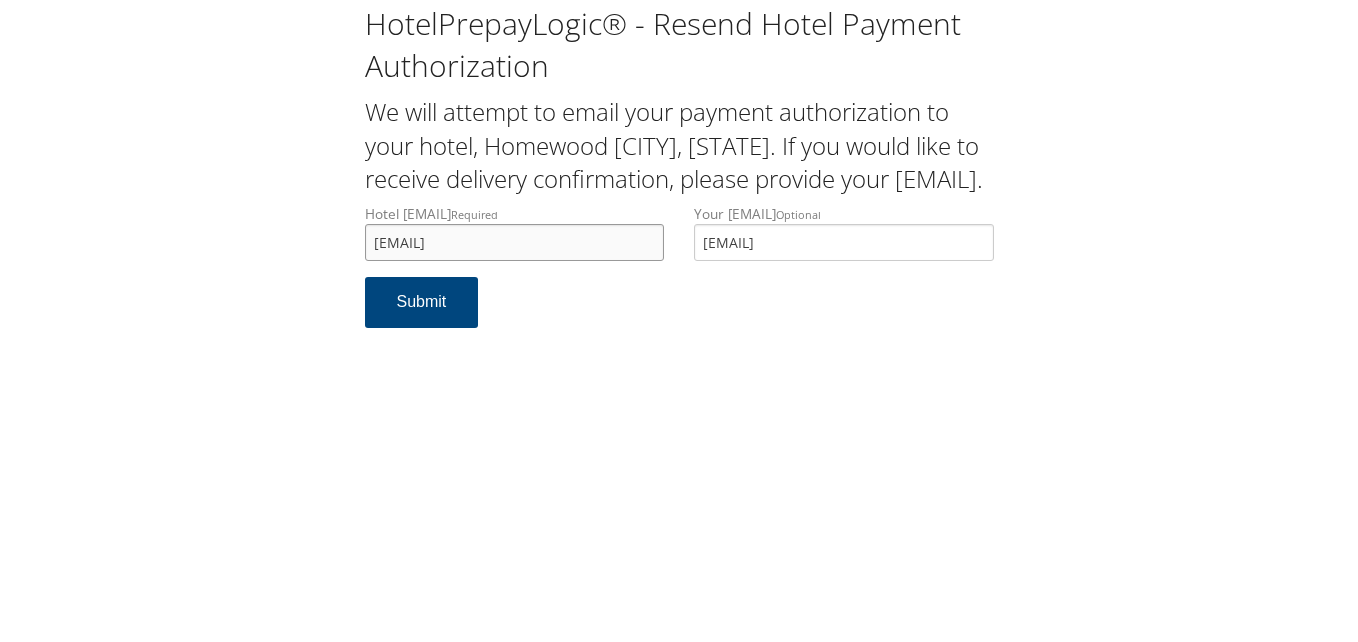 drag, startPoint x: 552, startPoint y: 284, endPoint x: 121, endPoint y: 270, distance: 431.22733 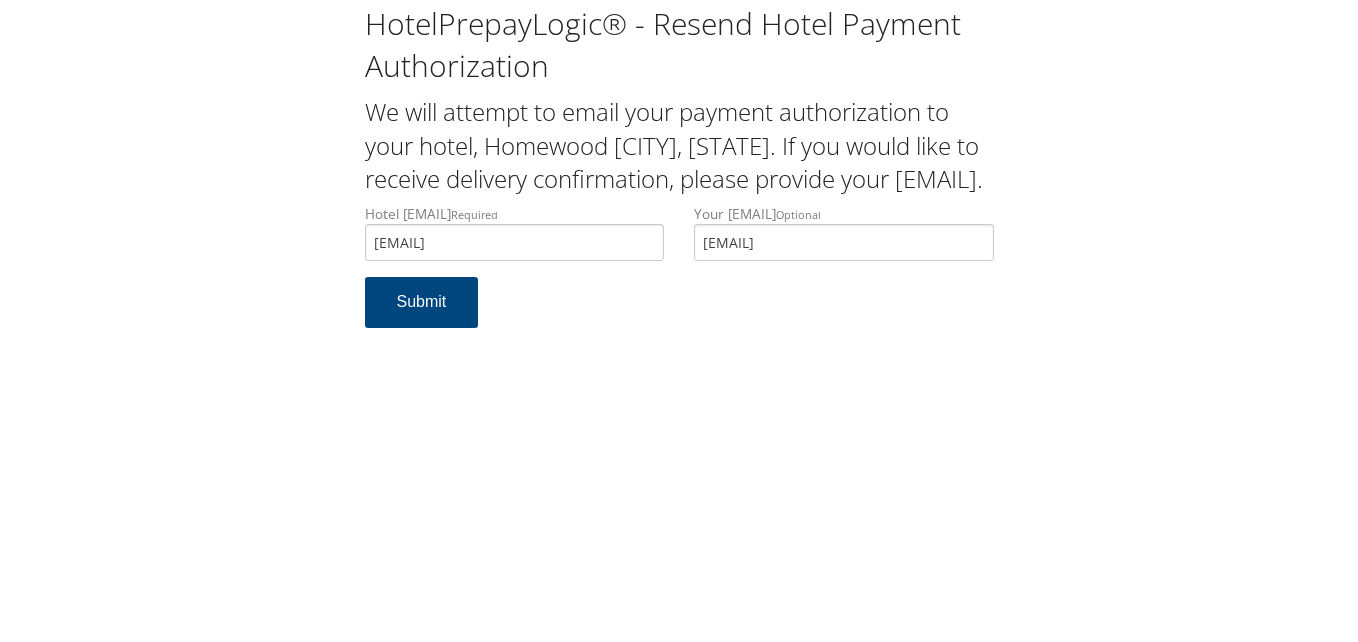 click on "Hotel Email Address  required
homewoodml@gmail.com
Hotel email address is required
Your Email Address  optional
MARCPOLACCO@GMAIL.COM
Submit" at bounding box center [679, 276] 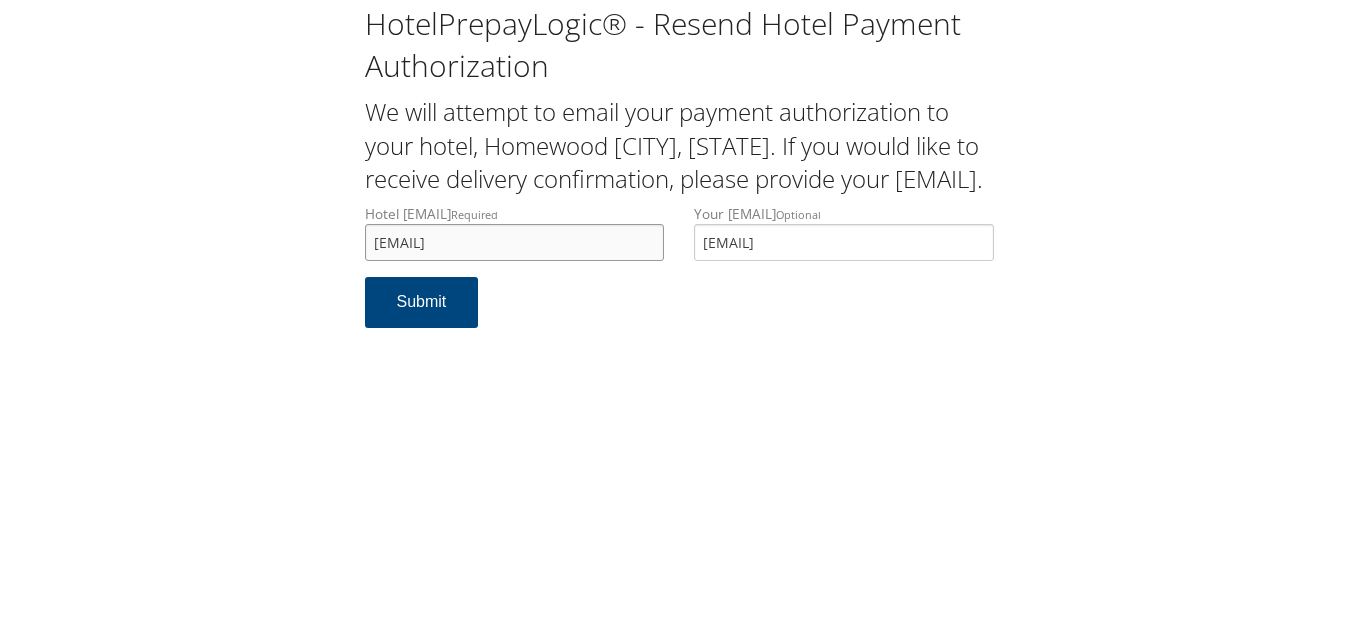 drag, startPoint x: 551, startPoint y: 279, endPoint x: 215, endPoint y: 280, distance: 336.0015 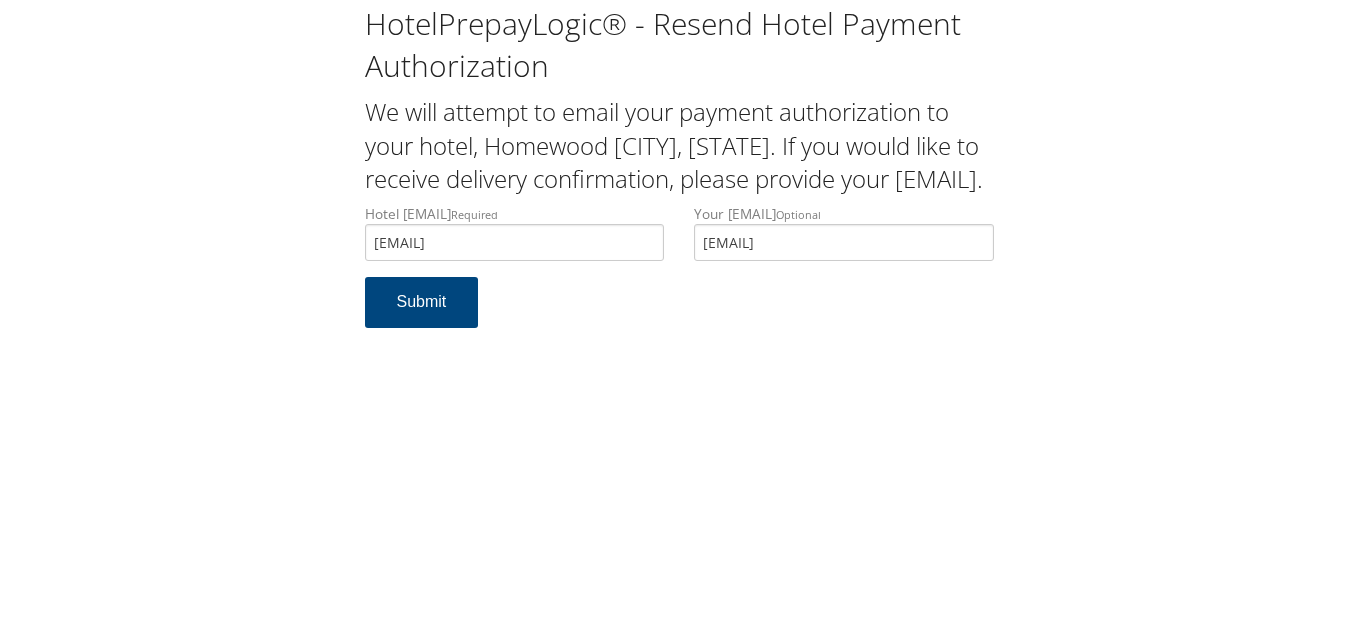 click on "Hotel Email Address  required
homewoodml@gmail.com
Hotel email address is required
Your Email Address  optional
MARCPOLACCO@GMAIL.COM
Submit" at bounding box center [679, 276] 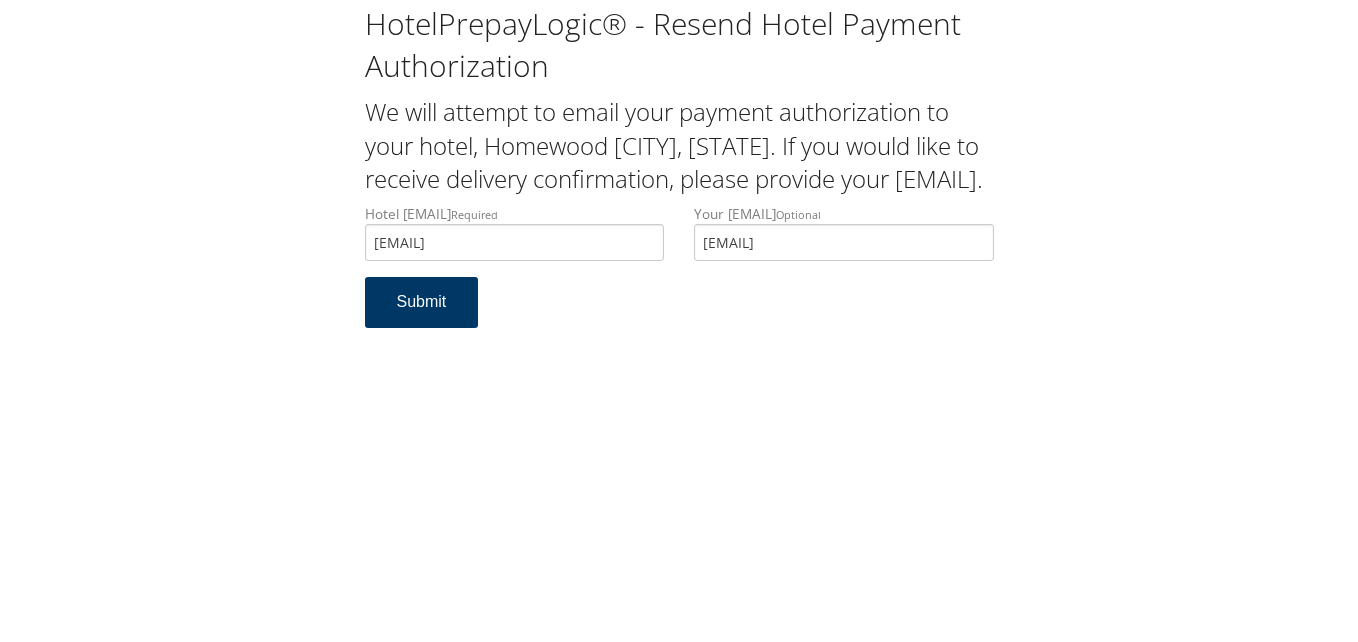 click on "Submit" at bounding box center [422, 302] 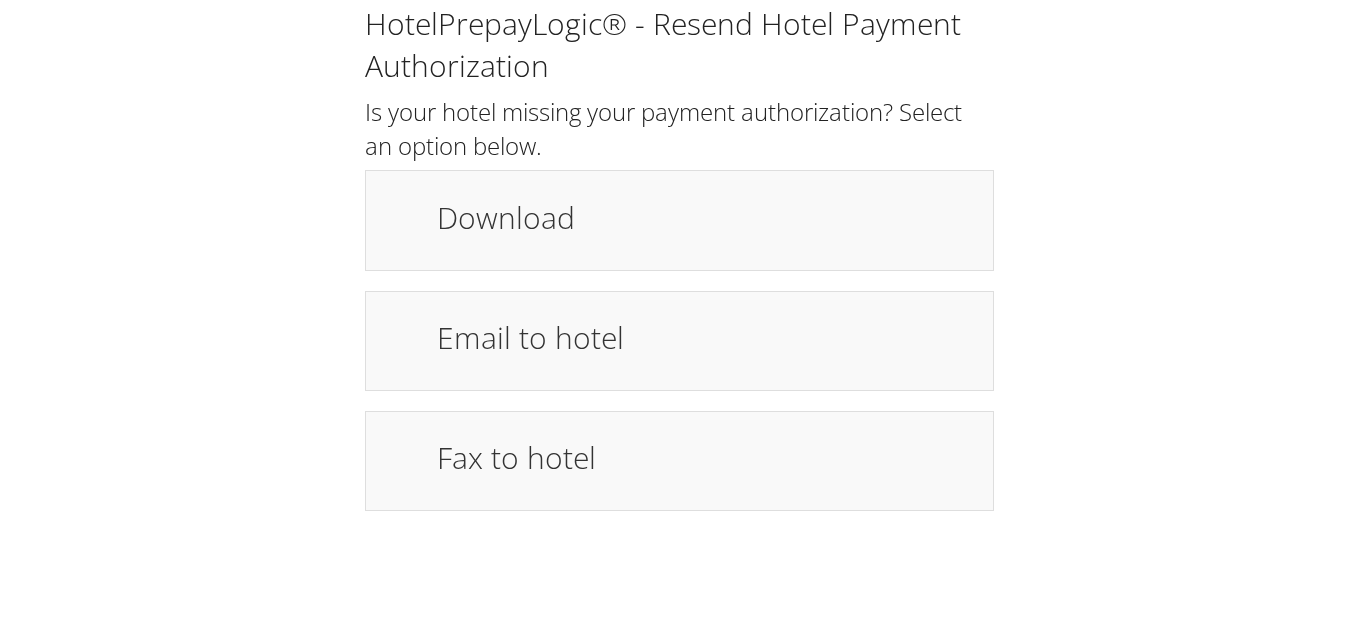 scroll, scrollTop: 0, scrollLeft: 0, axis: both 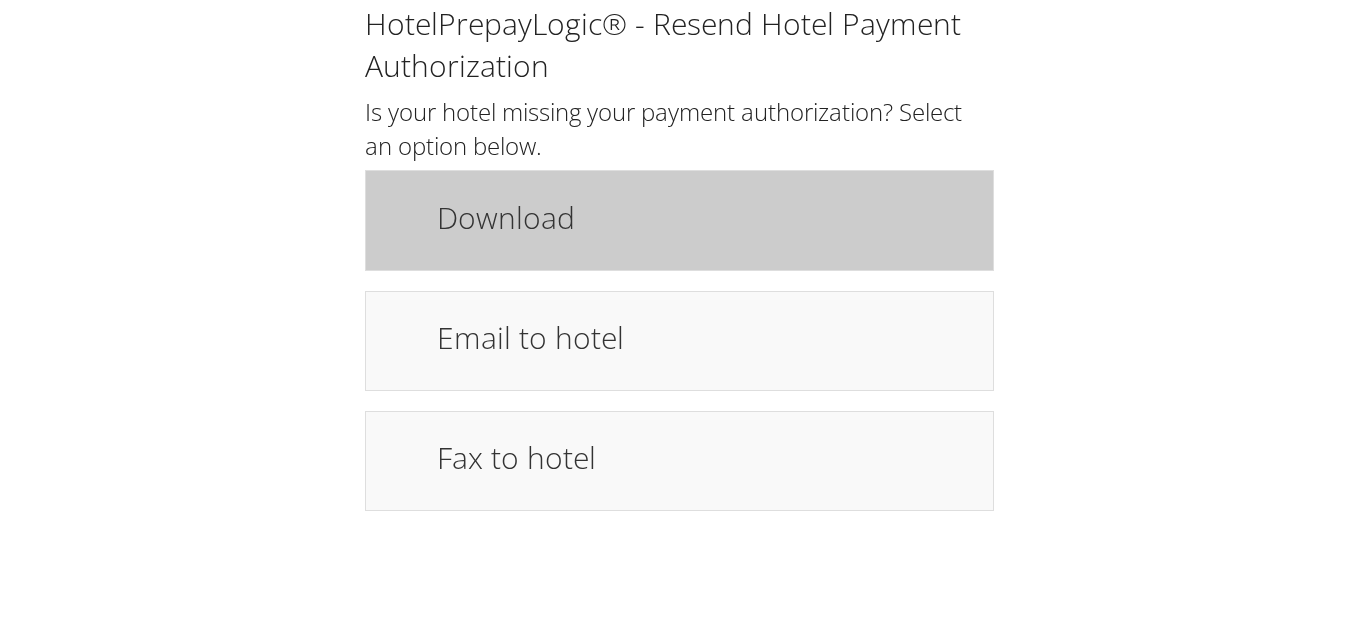 click on "Download" at bounding box center [679, 220] 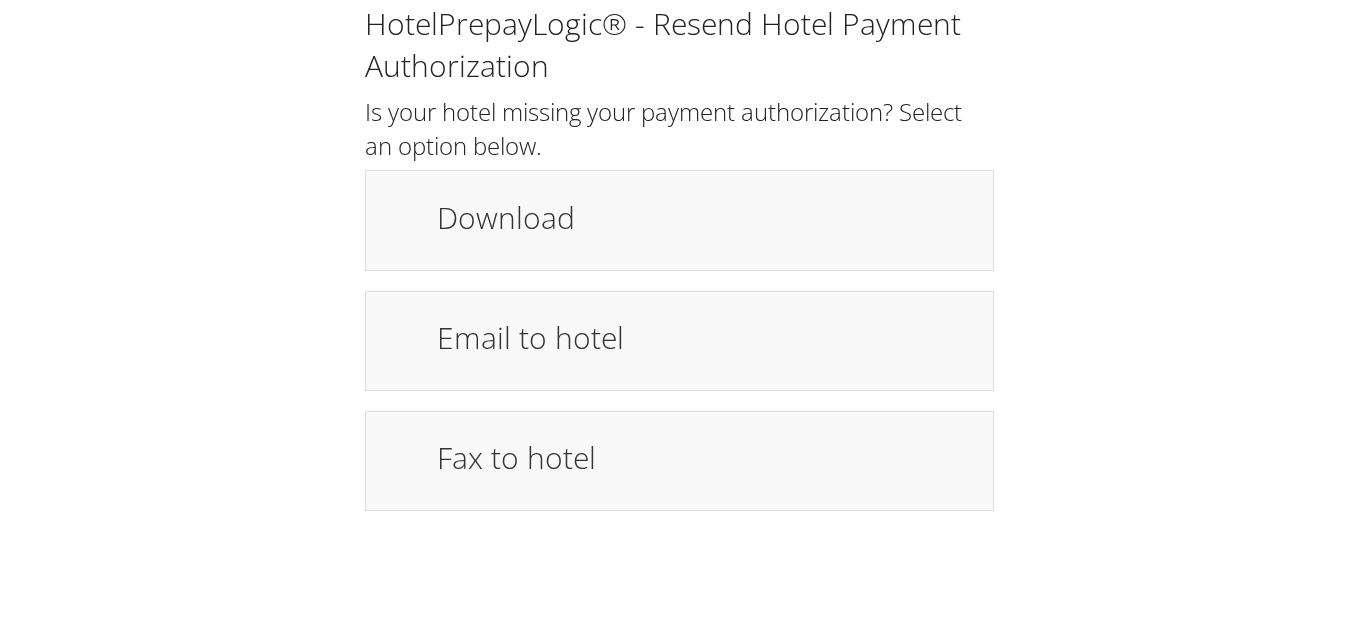 drag, startPoint x: 833, startPoint y: 312, endPoint x: 977, endPoint y: 35, distance: 312.19385 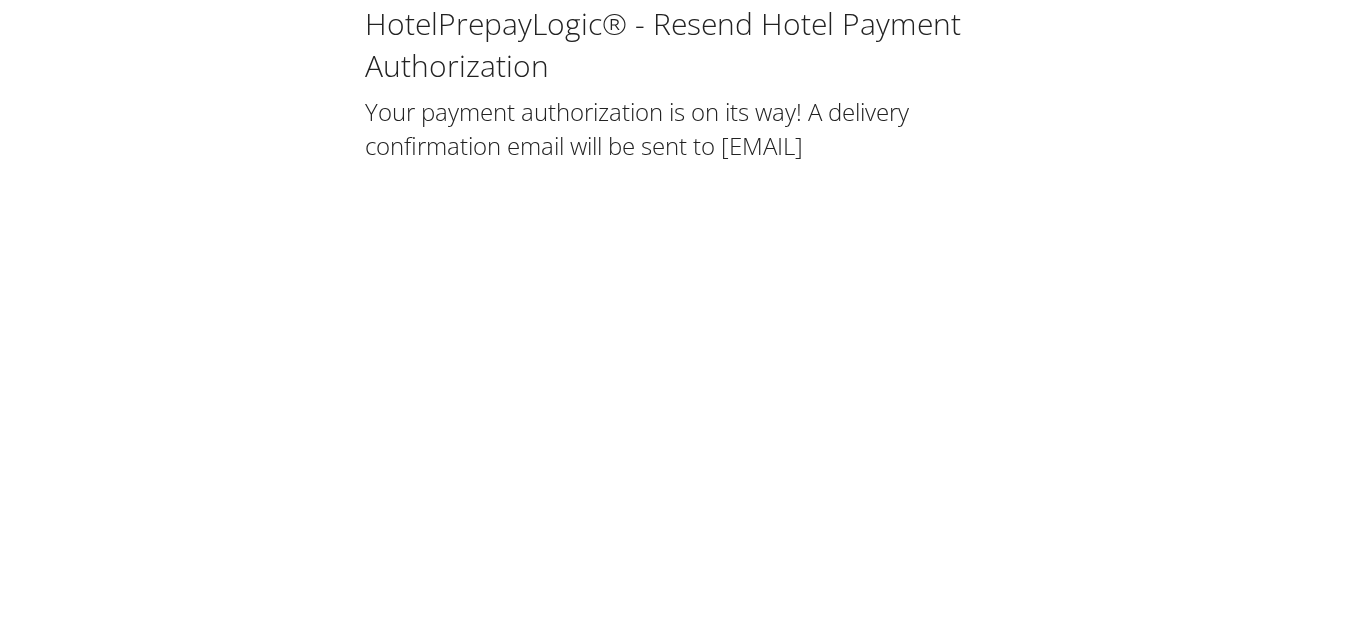 scroll, scrollTop: 0, scrollLeft: 0, axis: both 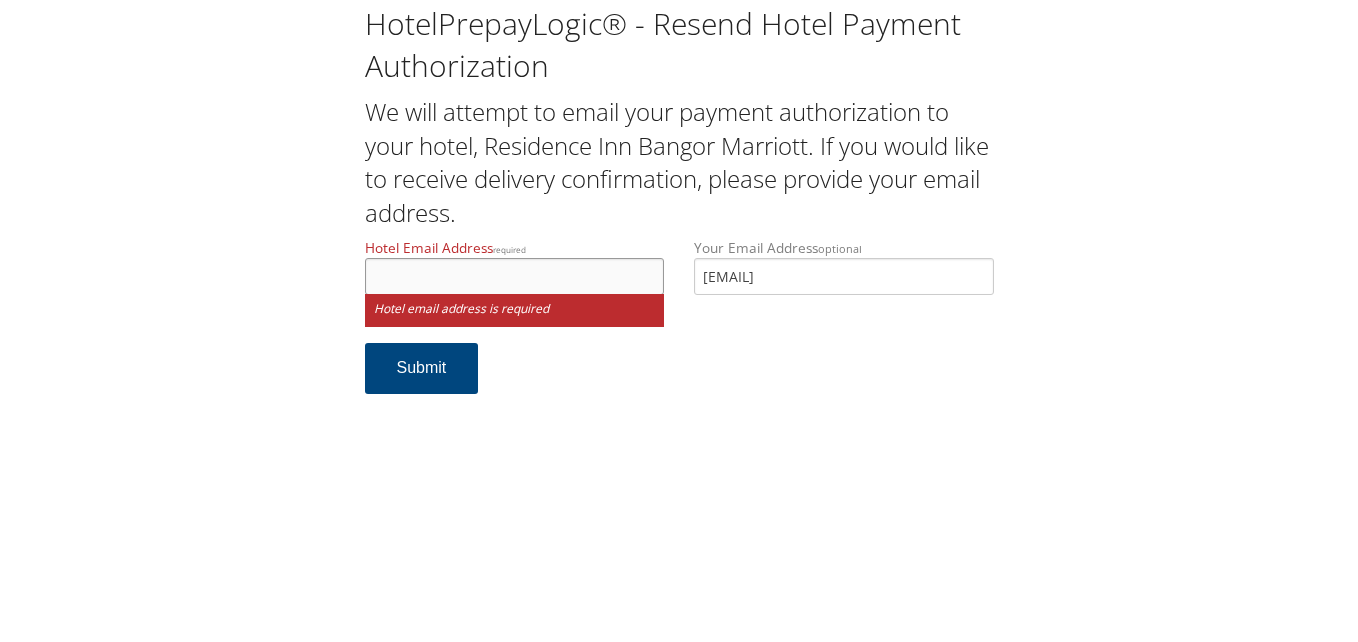 click on "Hotel Email Address  required" at bounding box center (515, 276) 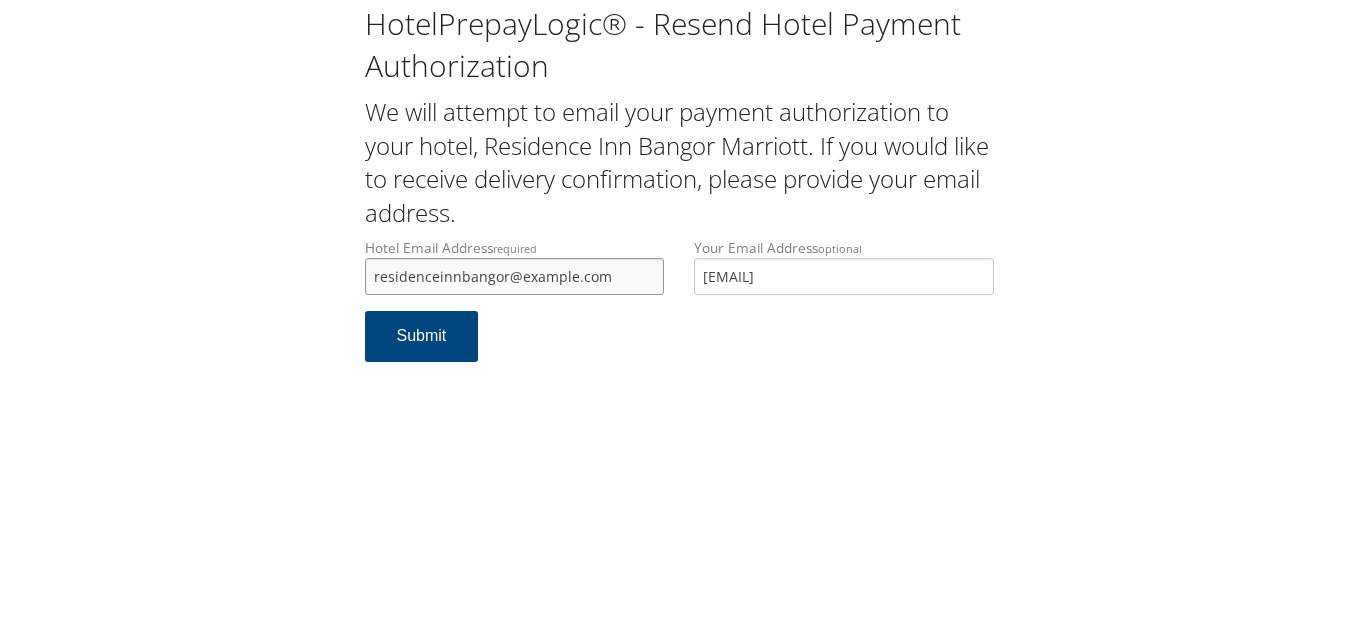 type on "residenceinnbangor@gmail.com" 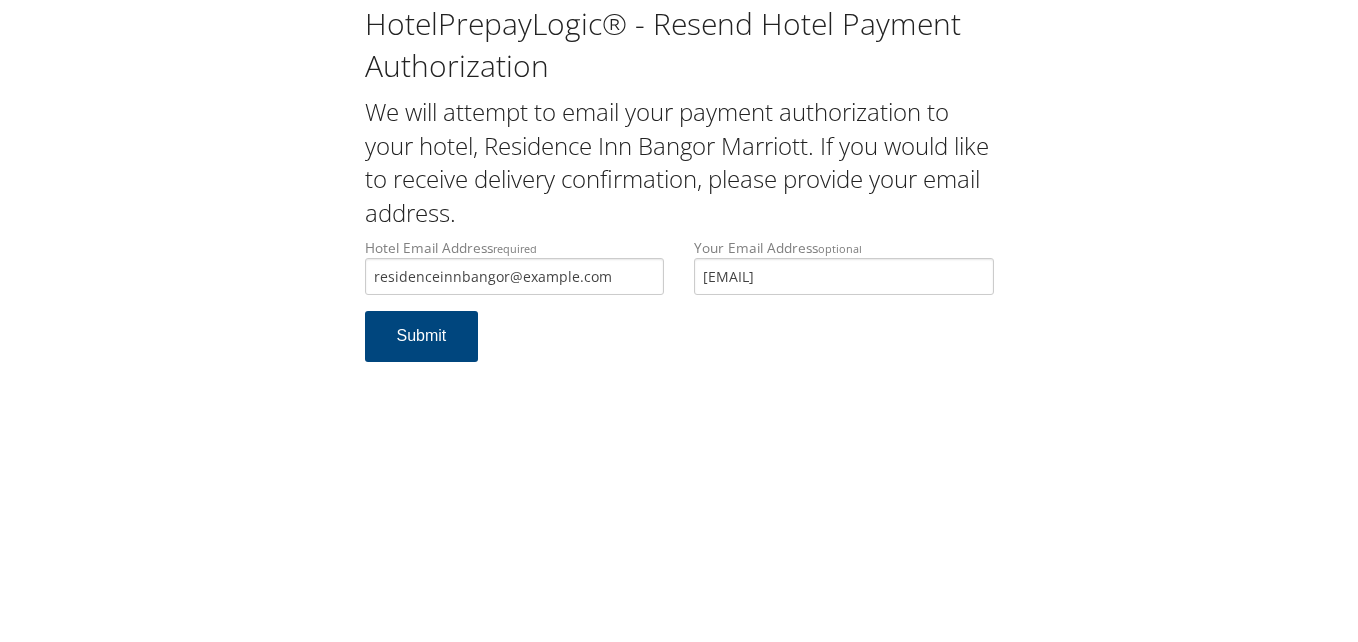 click on "HotelPrepayLogic® - Resend Hotel Payment Authorization
We will attempt to email your payment authorization to your hotel, Residence Inn Bangor Marriott.
If you would like to receive delivery confirmation, please provide your email address.
Hotel Email Address  required
residenceinnbangor@gmail.com
Hotel email address is required
Your Email Address  optional
starapasade@gmail.com
Submit" at bounding box center [679, 321] 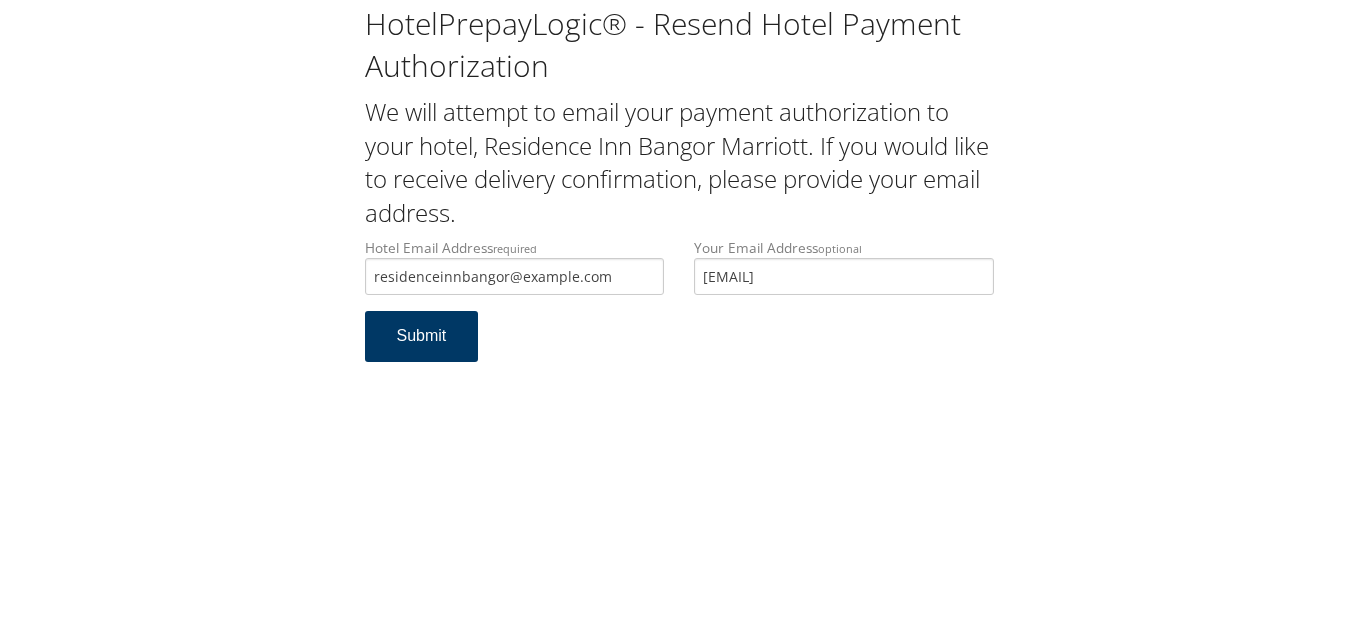 click on "Submit" at bounding box center (422, 336) 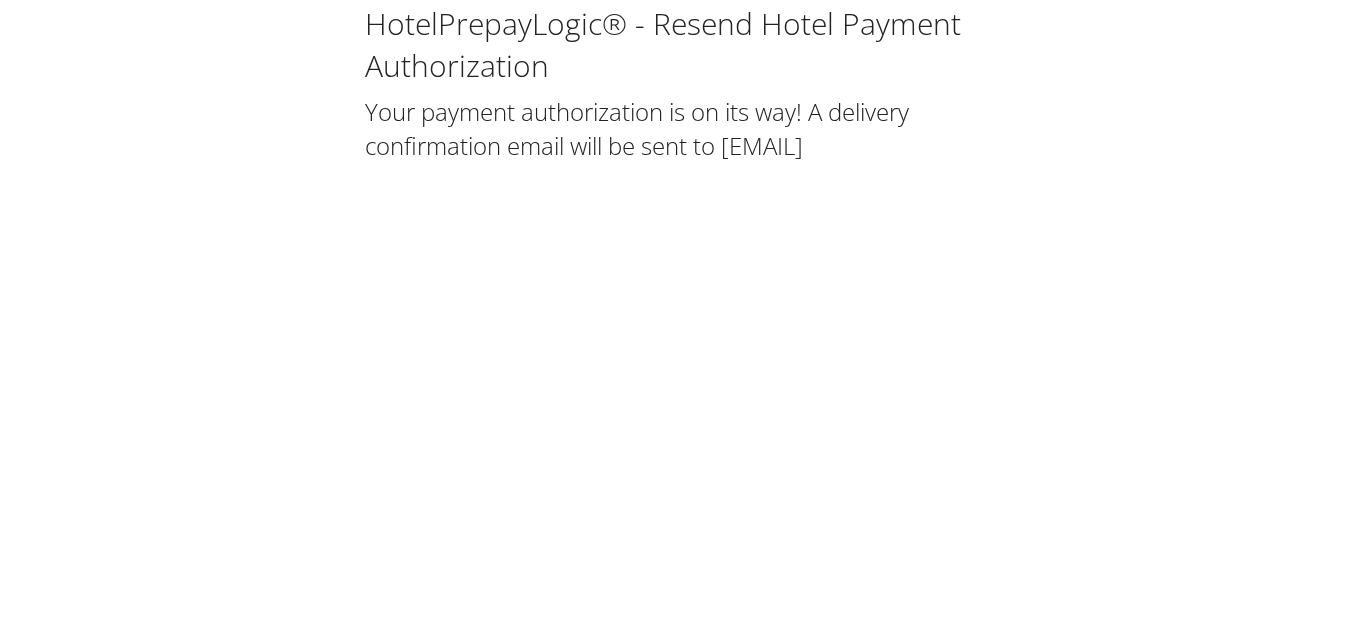 scroll, scrollTop: 0, scrollLeft: 0, axis: both 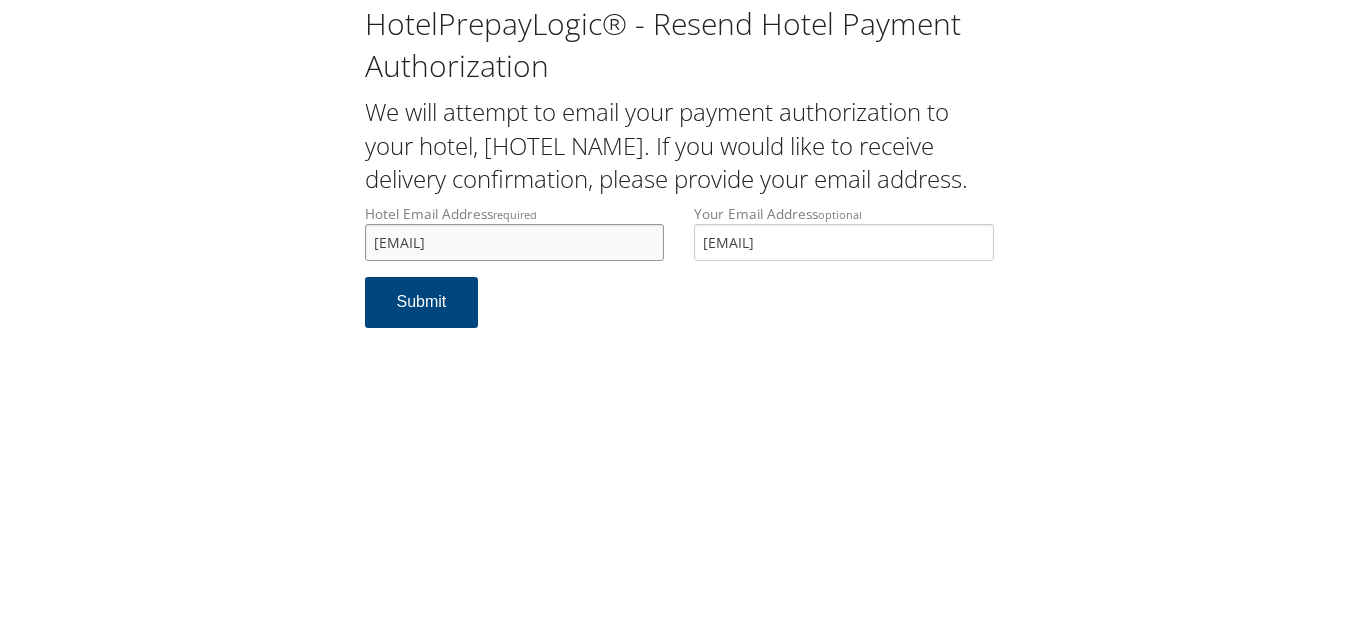 drag, startPoint x: 595, startPoint y: 274, endPoint x: 134, endPoint y: 278, distance: 461.01736 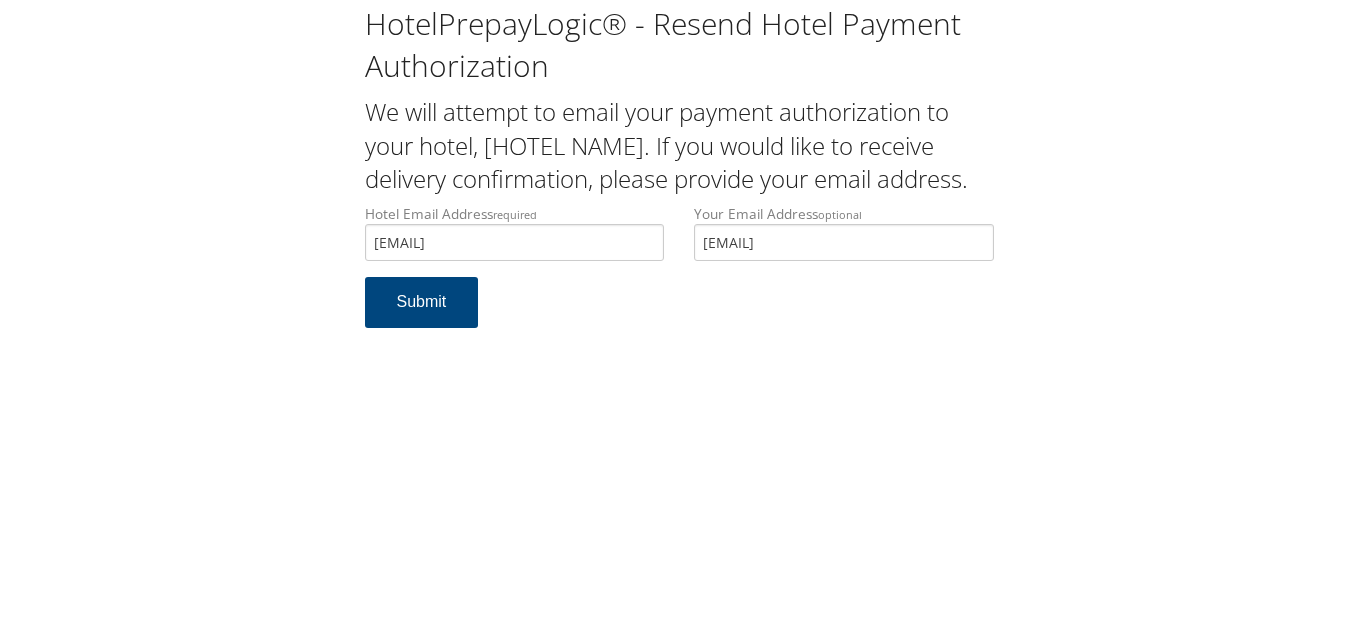 click on "HotelPrepayLogic® - Resend Hotel Payment Authorization
We will attempt to email your payment authorization to your hotel, Residence Inn Bangor Marriott.
If you would like to receive delivery confirmation, please provide your email address.
Hotel Email Address  required
residenceinnbangor@gmail.com
Hotel email address is required
Your Email Address  optional
starapasade@gmail.com
Submit" at bounding box center (679, 321) 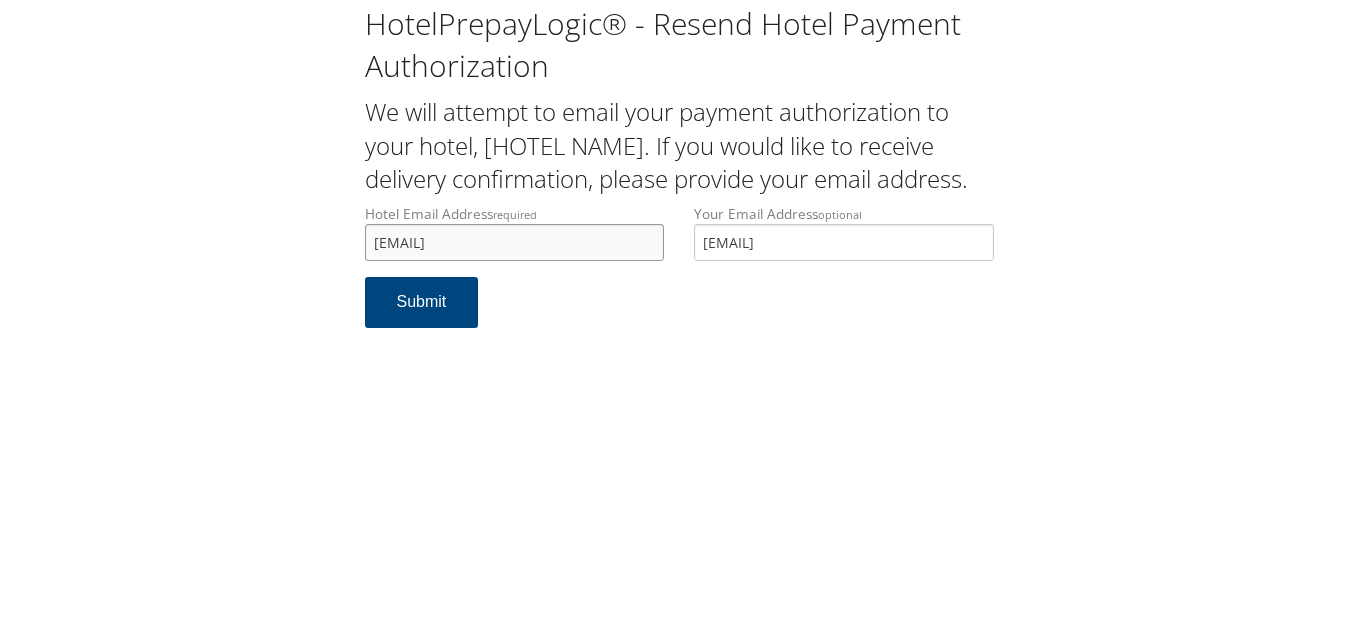drag, startPoint x: 602, startPoint y: 271, endPoint x: 230, endPoint y: 278, distance: 372.06586 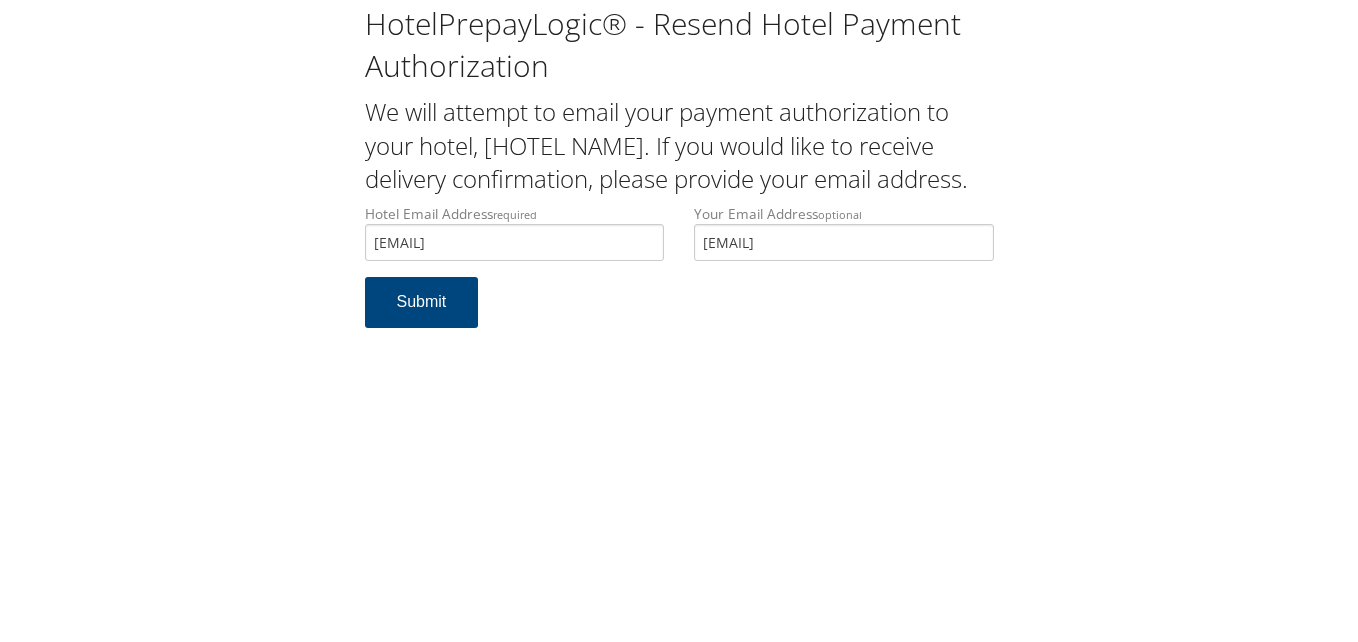 click on "Hotel Email Address  required
residenceinnbangor@gmail.com
Hotel email address is required
Your Email Address  optional
starapasade@gmail.com
Submit" at bounding box center [679, 276] 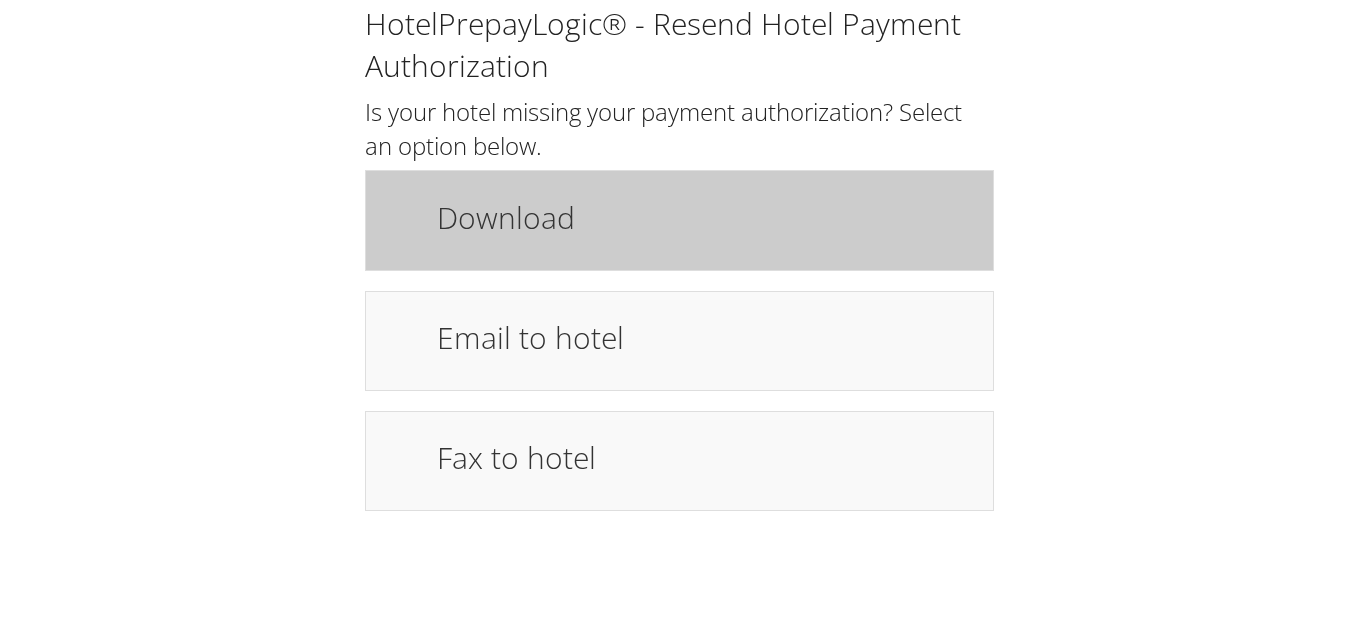 scroll, scrollTop: 0, scrollLeft: 0, axis: both 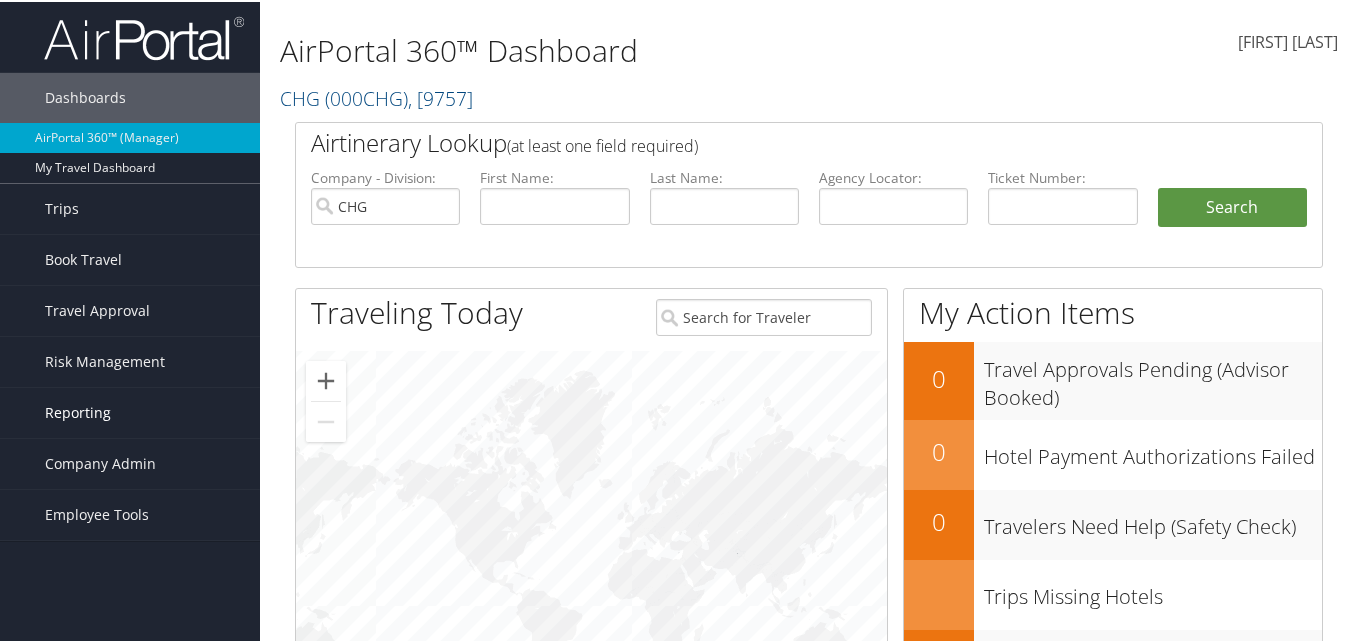 click on "Reporting" at bounding box center [78, 411] 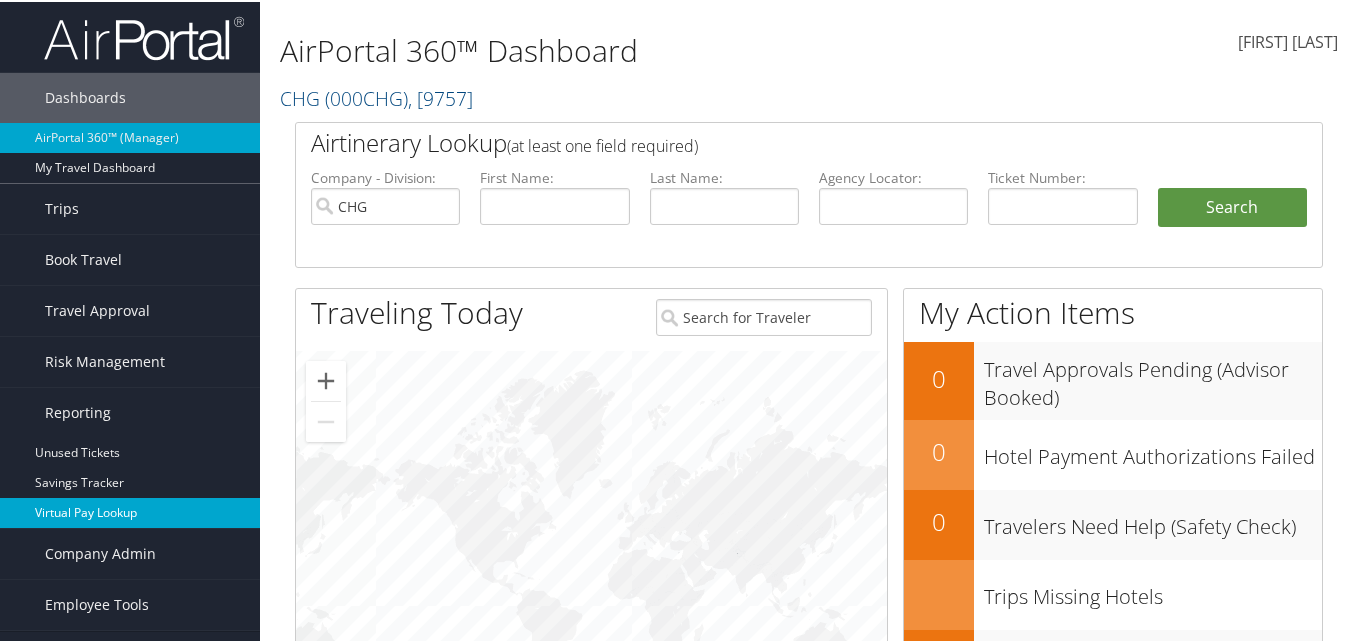 click on "Virtual Pay Lookup" at bounding box center [130, 511] 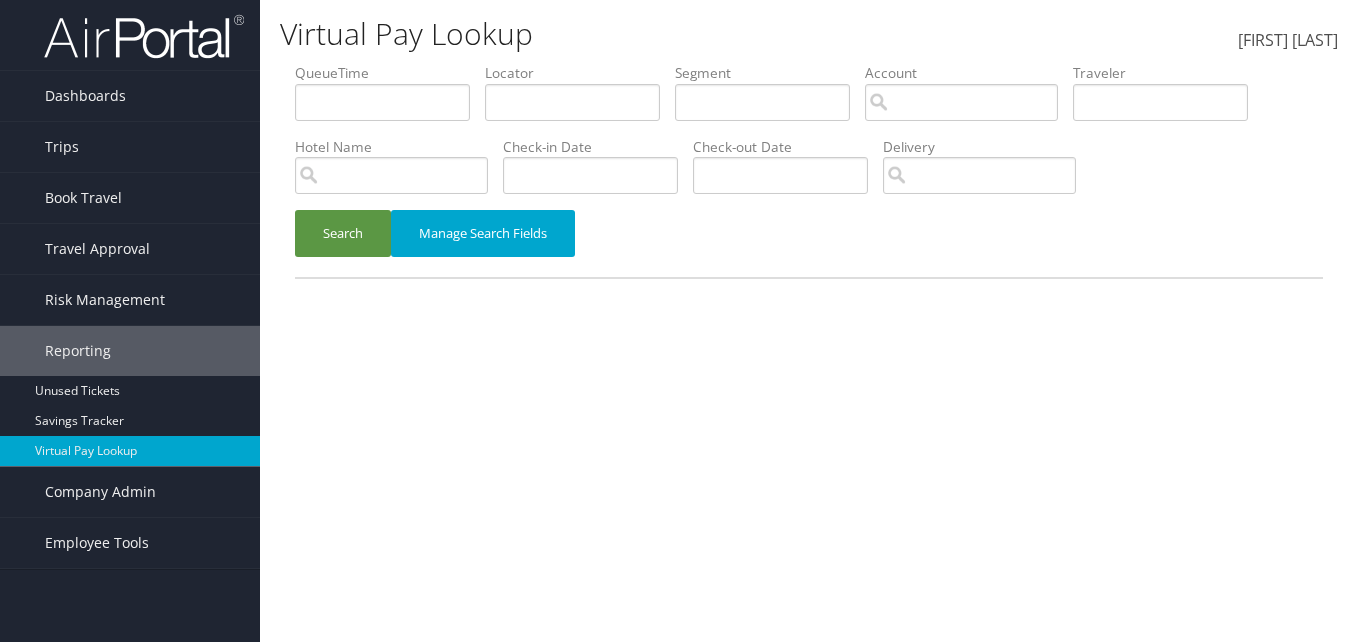 scroll, scrollTop: 0, scrollLeft: 0, axis: both 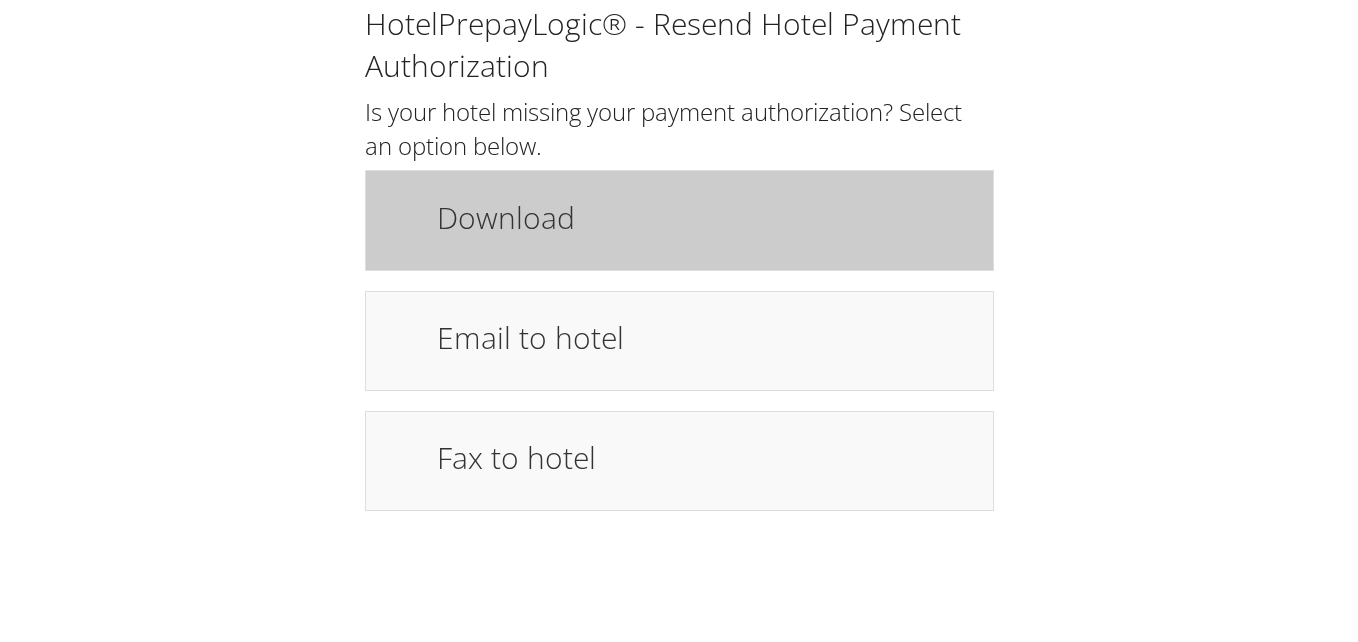 click on "Download" at bounding box center [679, 220] 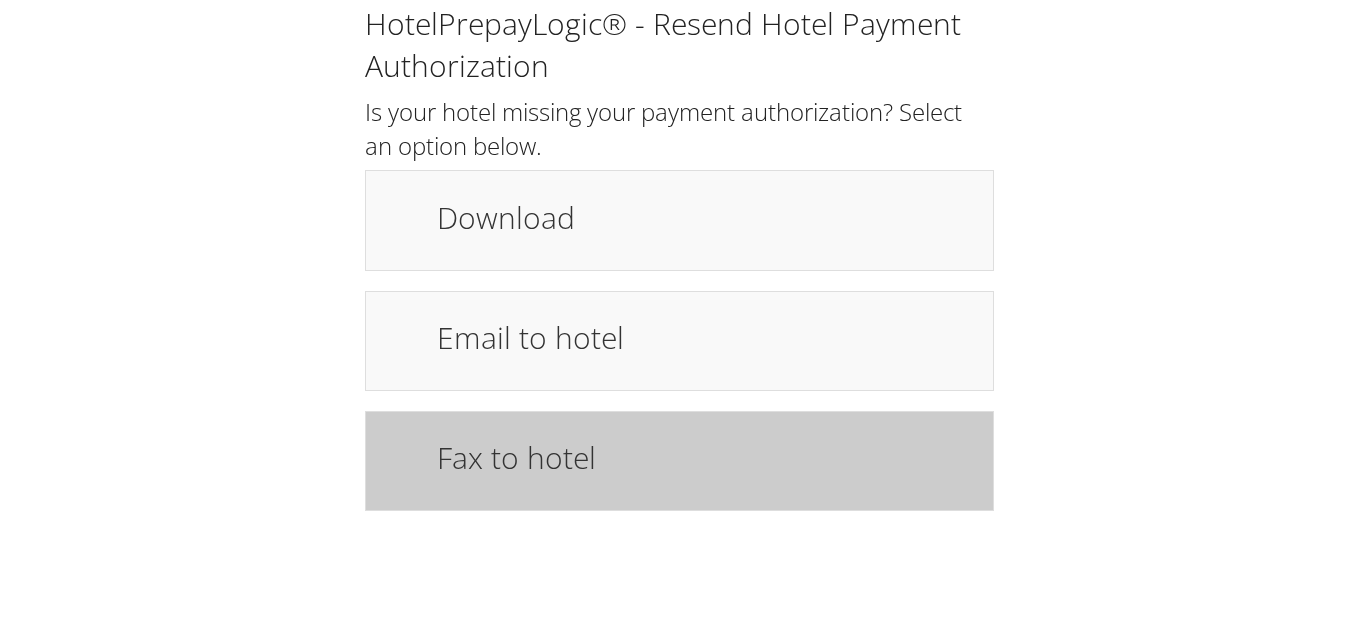 click on "Fax to hotel" at bounding box center (679, 461) 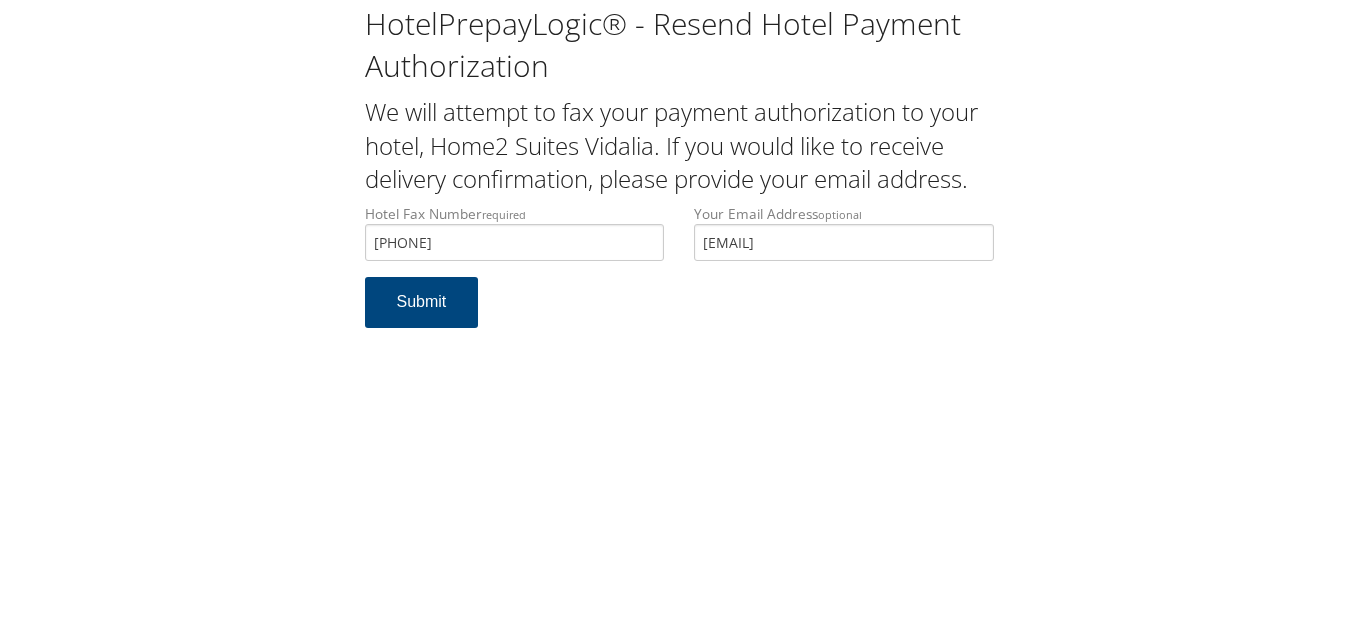 scroll, scrollTop: 0, scrollLeft: 0, axis: both 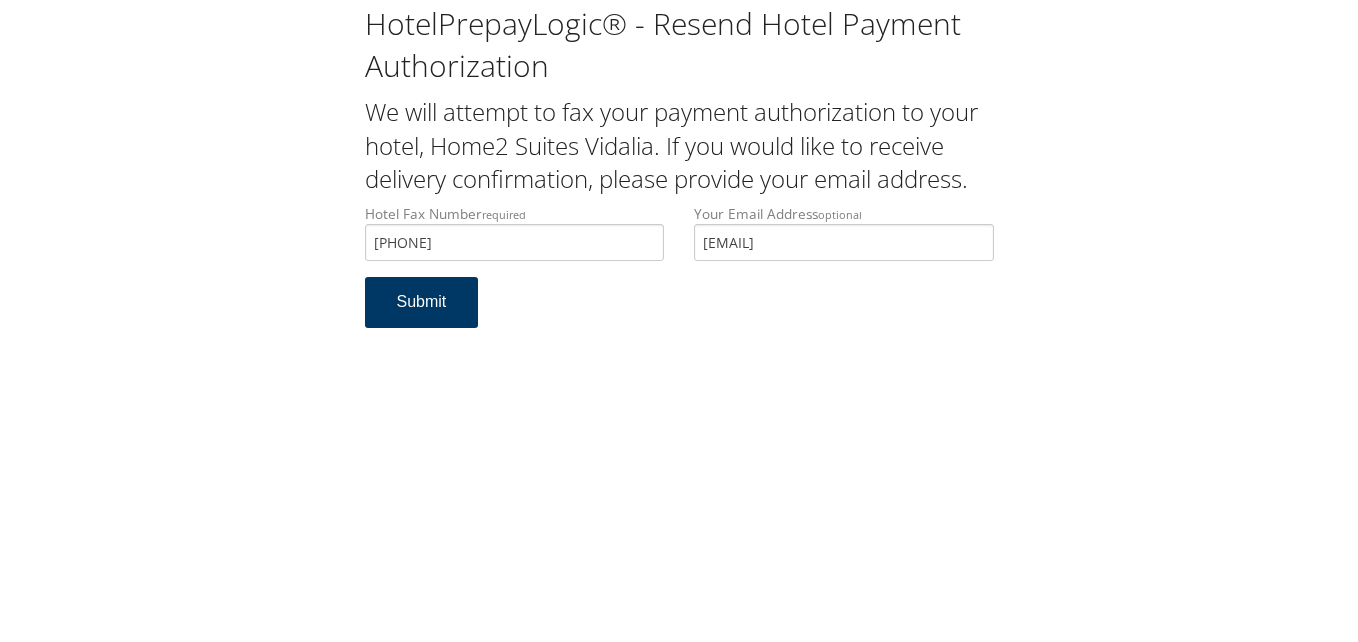 click on "Submit" at bounding box center (422, 302) 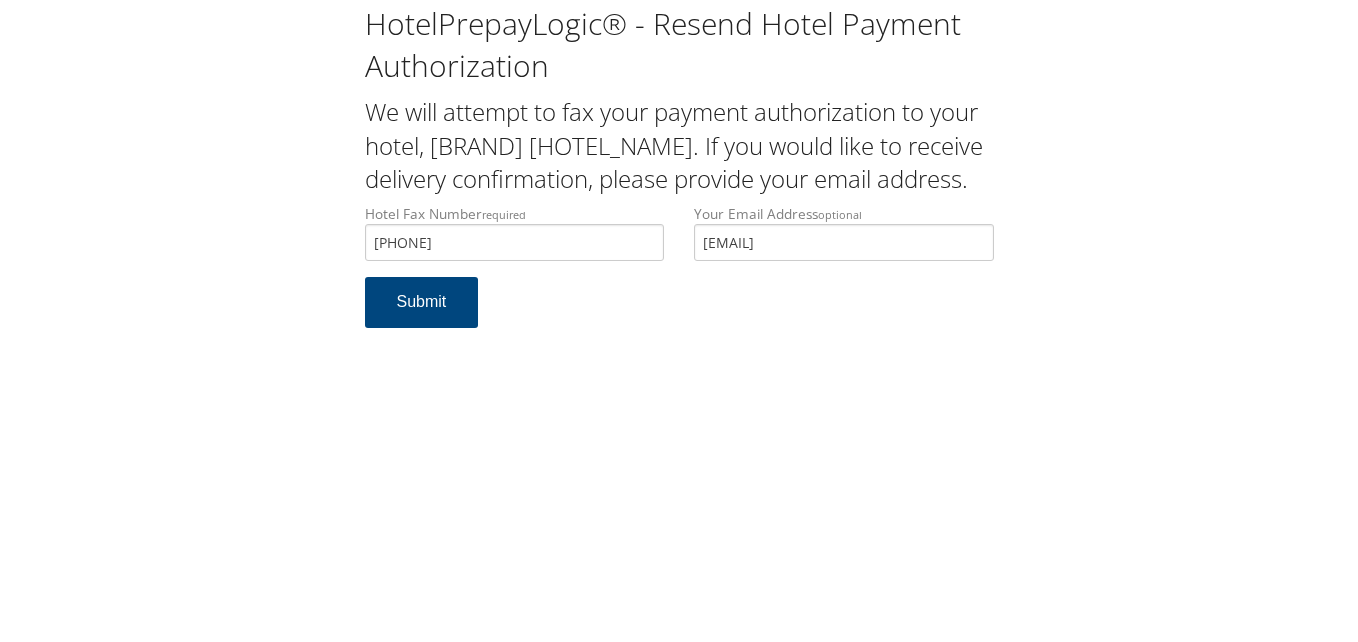 scroll, scrollTop: 0, scrollLeft: 0, axis: both 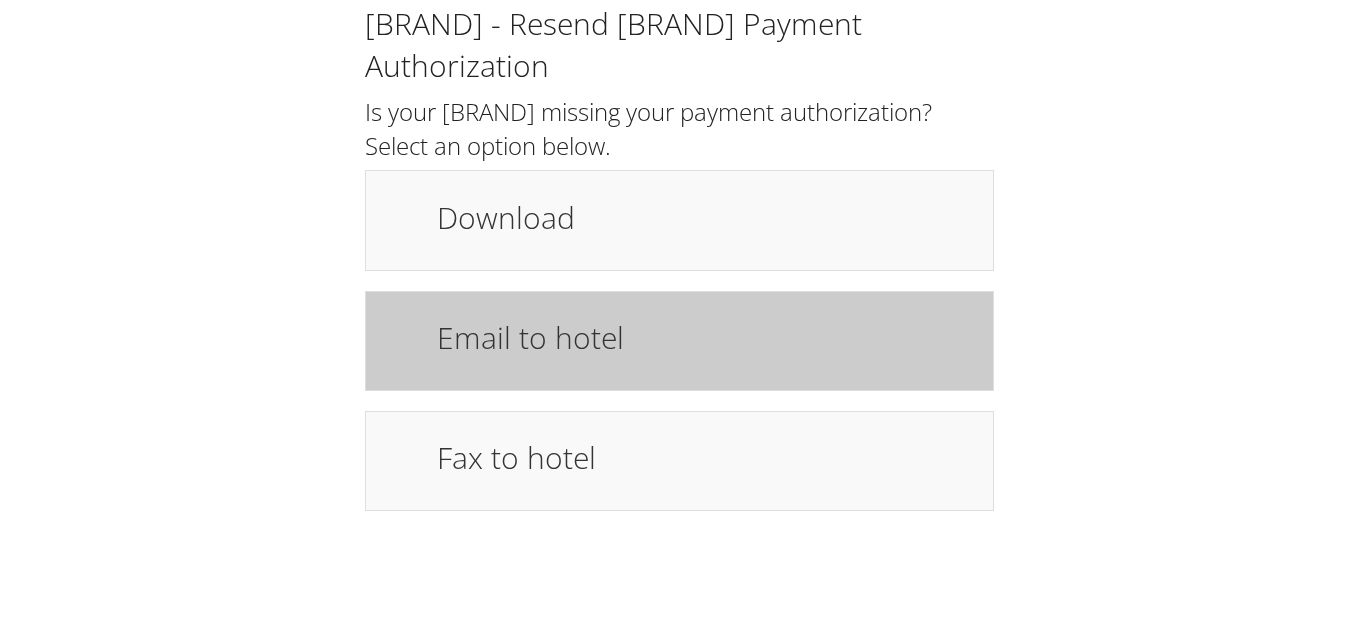 click on "Email to hotel" at bounding box center [705, 337] 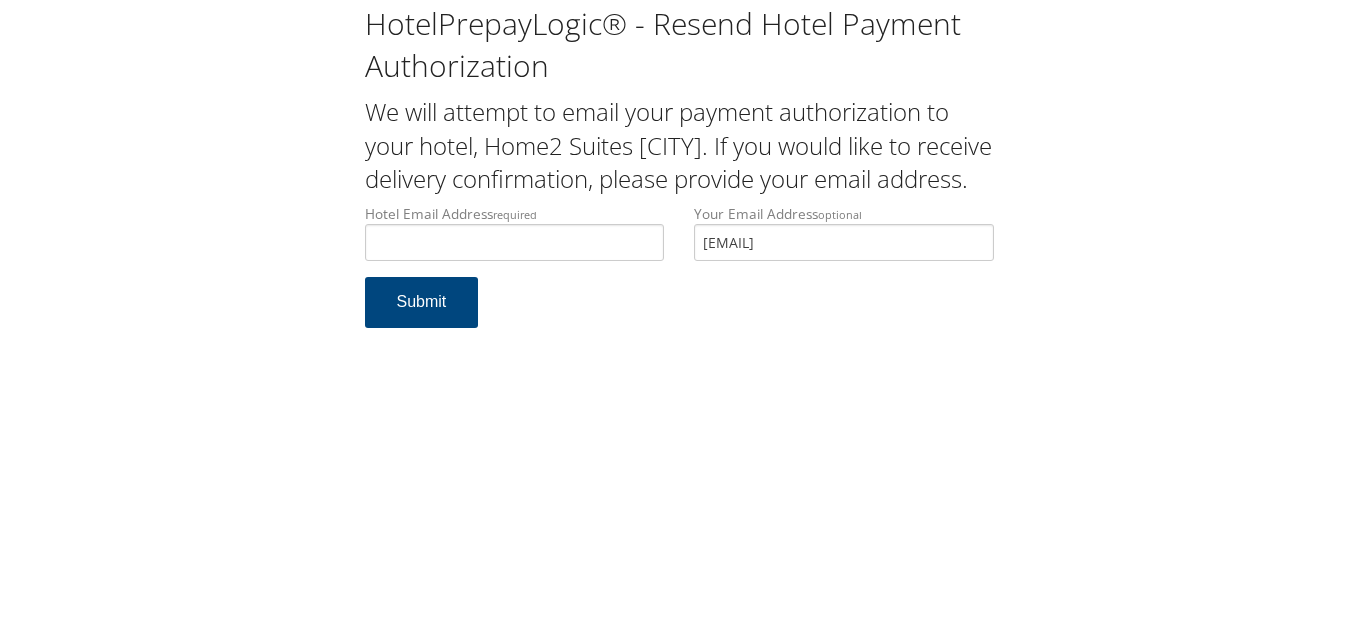 scroll, scrollTop: 0, scrollLeft: 0, axis: both 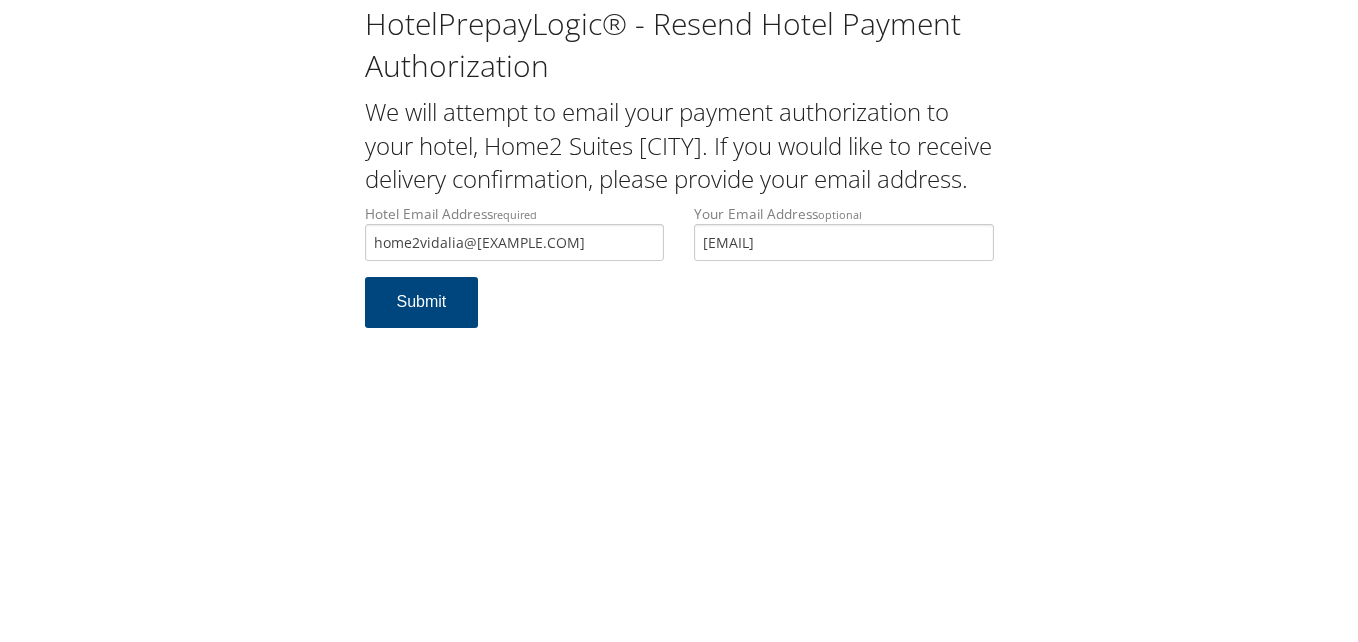 type on "home2vidalia@gmail.com" 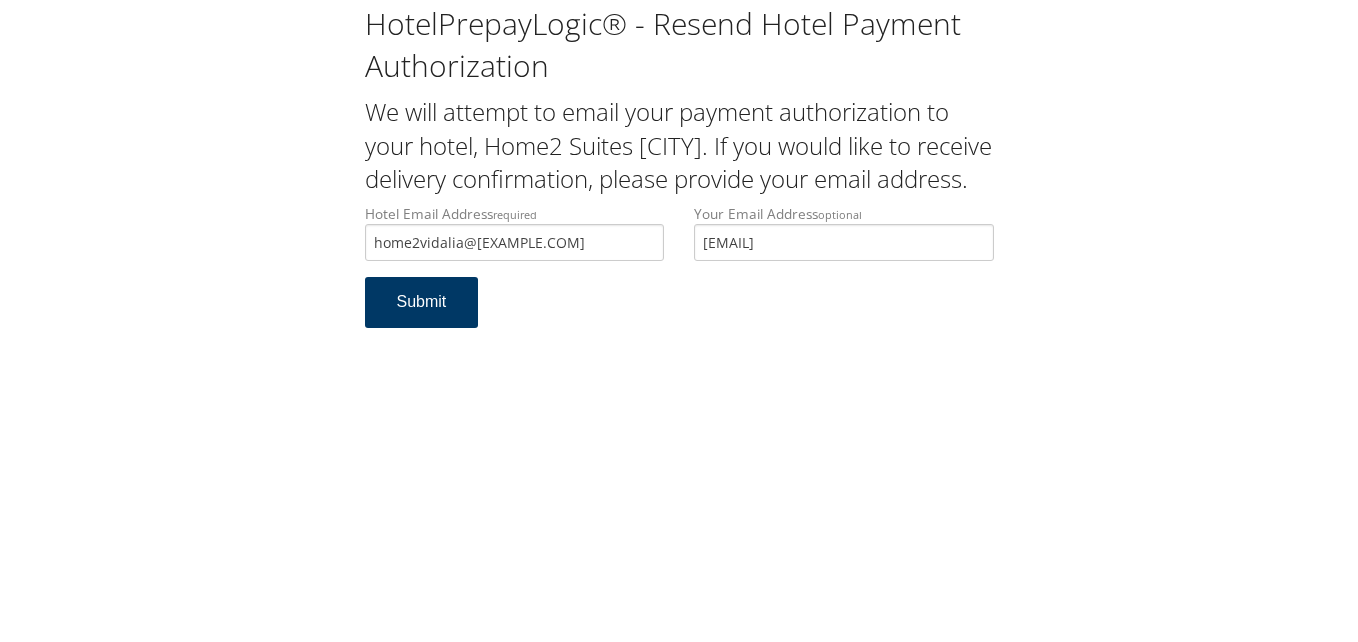 click on "Submit" at bounding box center (422, 302) 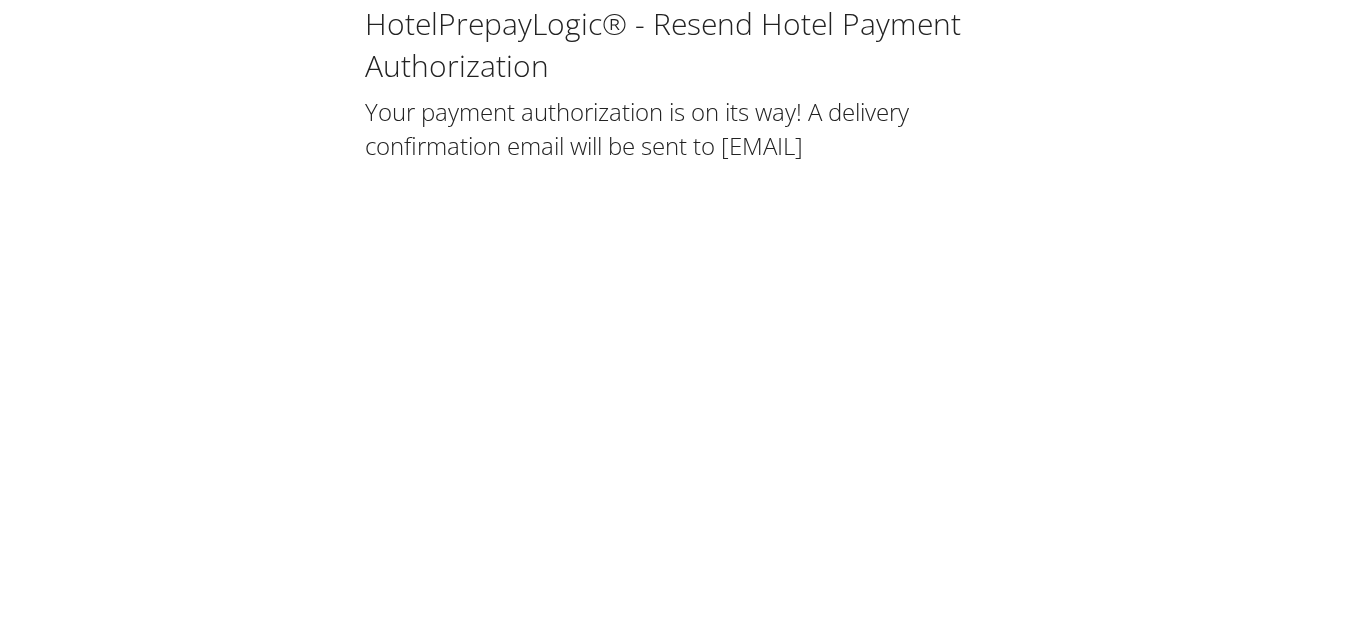 scroll, scrollTop: 0, scrollLeft: 0, axis: both 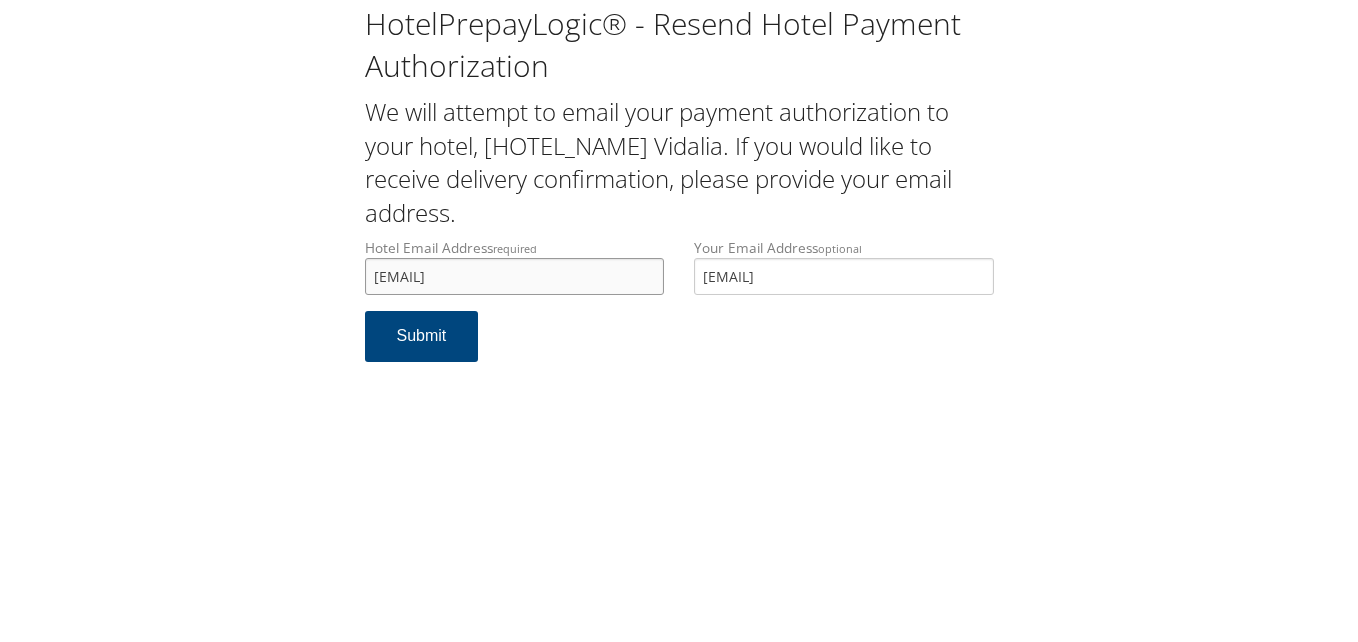 click on "home2vidalia@gmail.com" at bounding box center [515, 276] 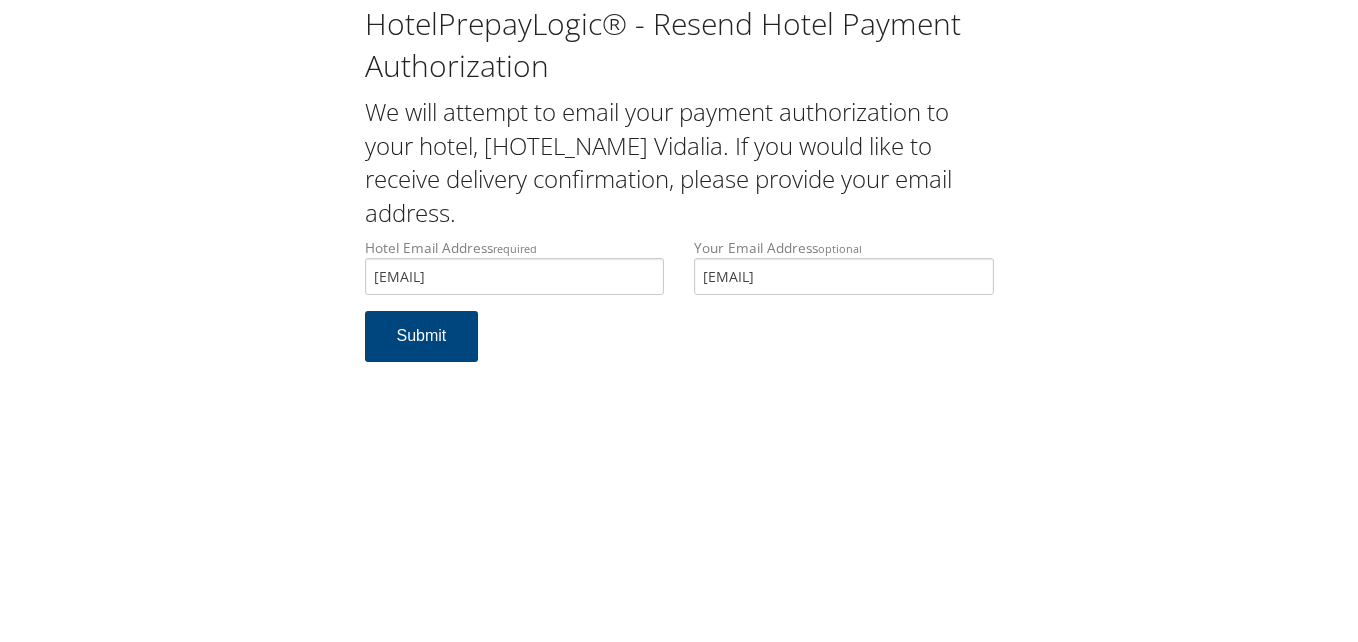 click on "HotelPrepayLogic® - Resend Hotel Payment Authorization
We will attempt to email your payment authorization to your hotel, Home2 Suites Vidalia.
If you would like to receive delivery confirmation, please provide your email address.
Hotel Email Address  required
home2vidalia@gmail.com
Hotel email address is required
Your Email Address  optional
JWELLS@5AMSURGICAL.COM
Submit" at bounding box center [679, 321] 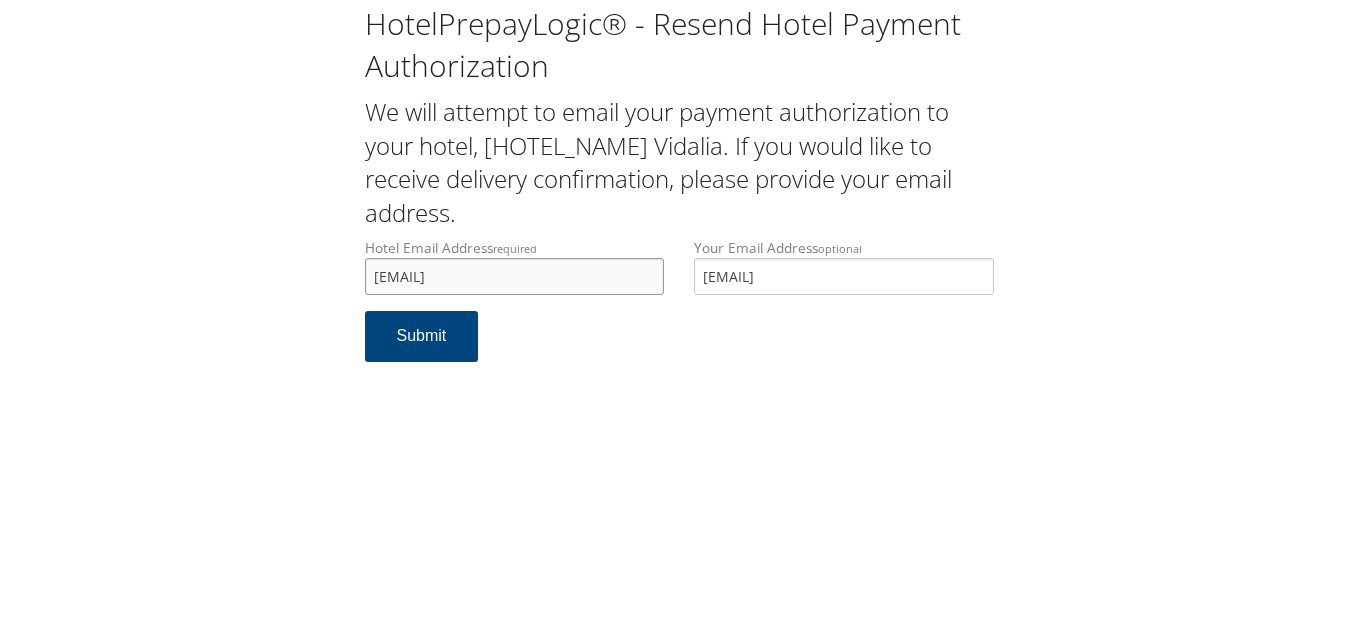 drag, startPoint x: 579, startPoint y: 282, endPoint x: 232, endPoint y: 262, distance: 347.5759 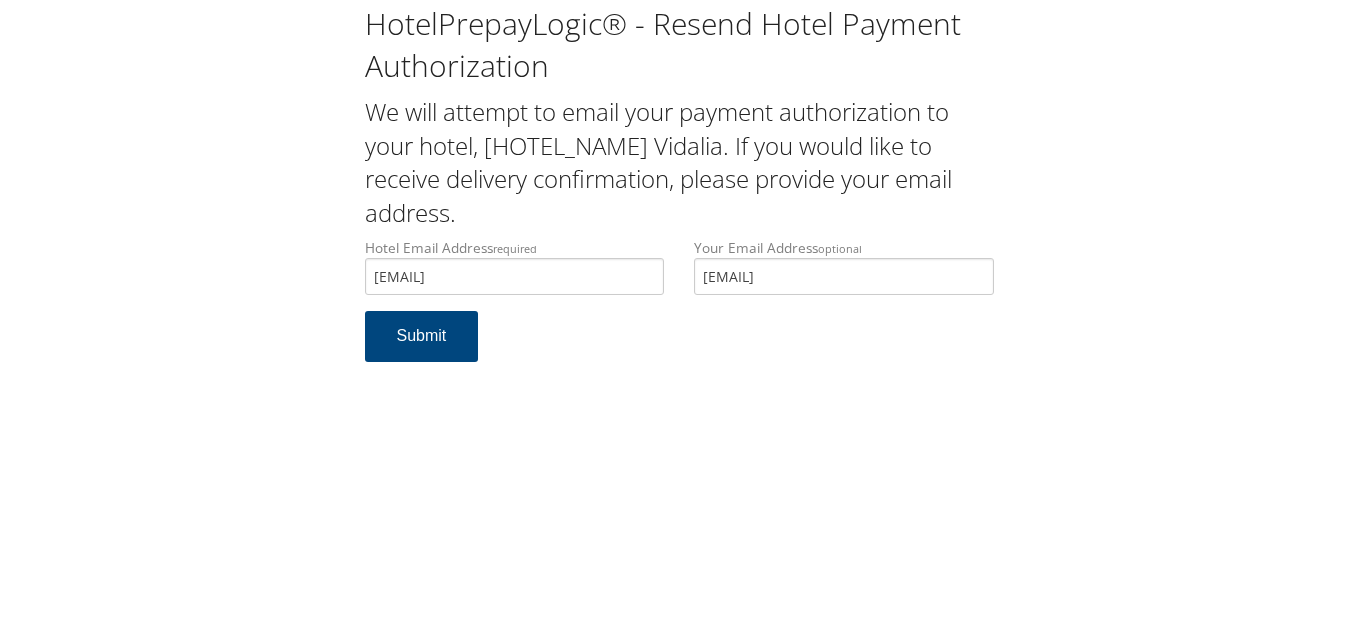 click on "Your Email Address  optional
JWELLS@5AMSURGICAL.COM" at bounding box center [844, 274] 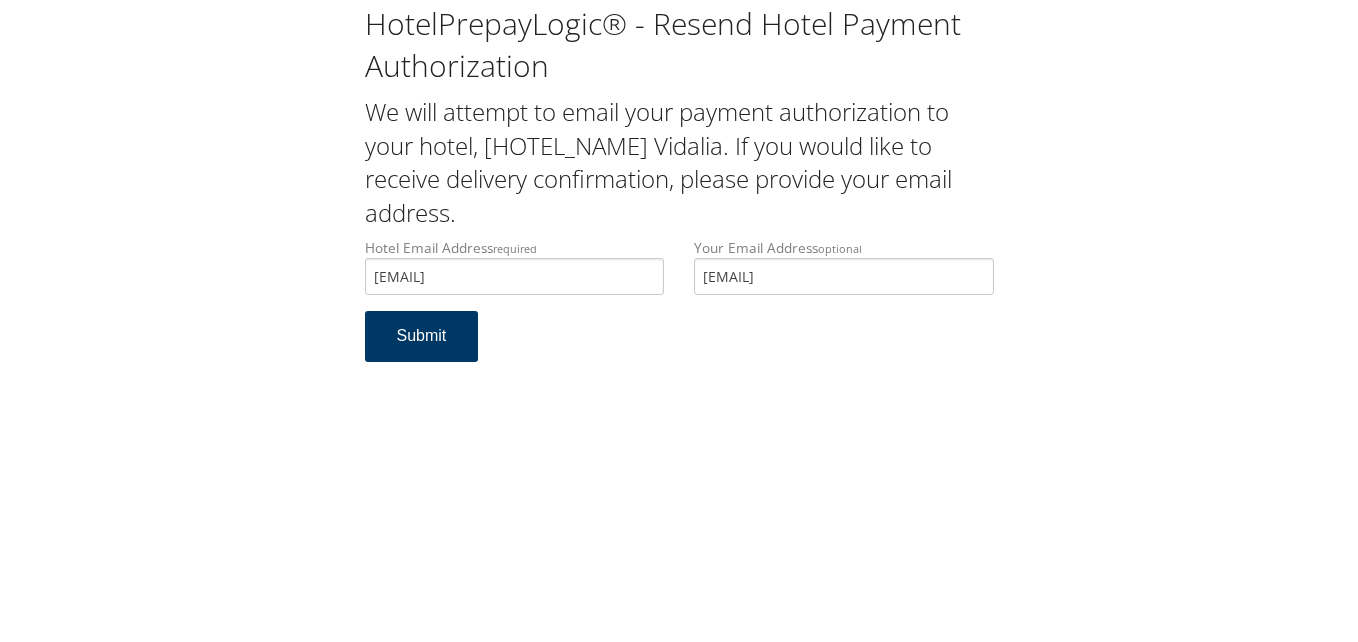 click on "Submit" at bounding box center [422, 336] 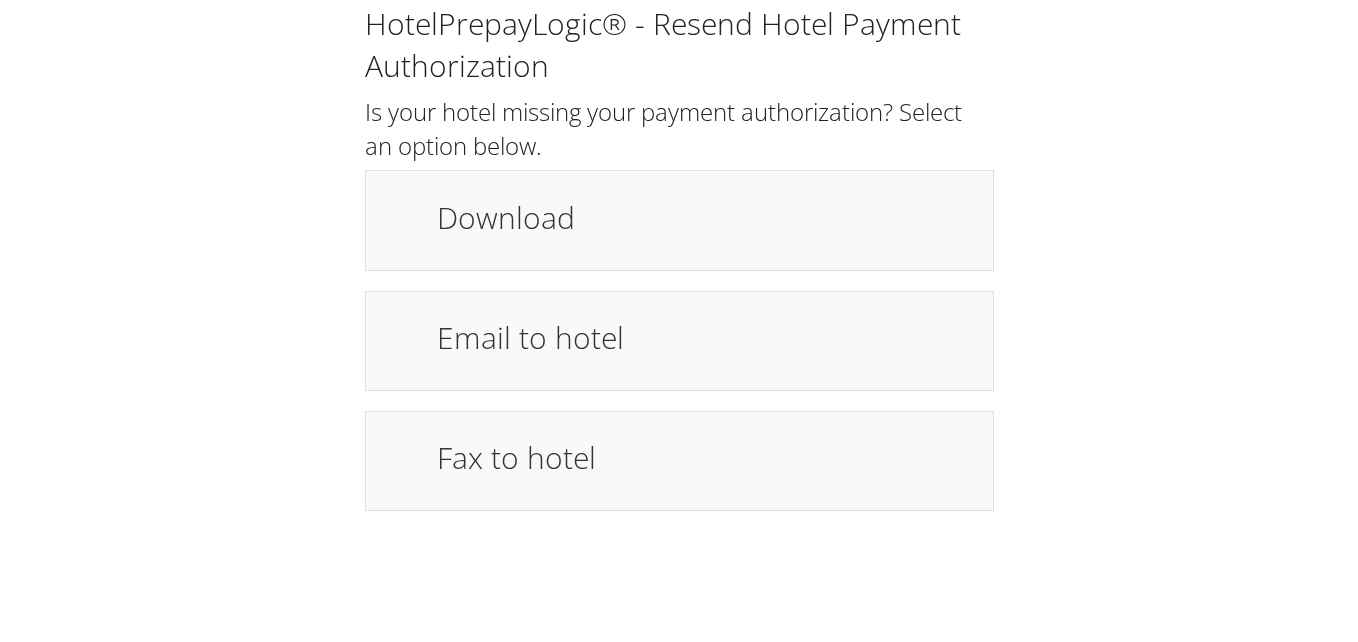 scroll, scrollTop: 0, scrollLeft: 0, axis: both 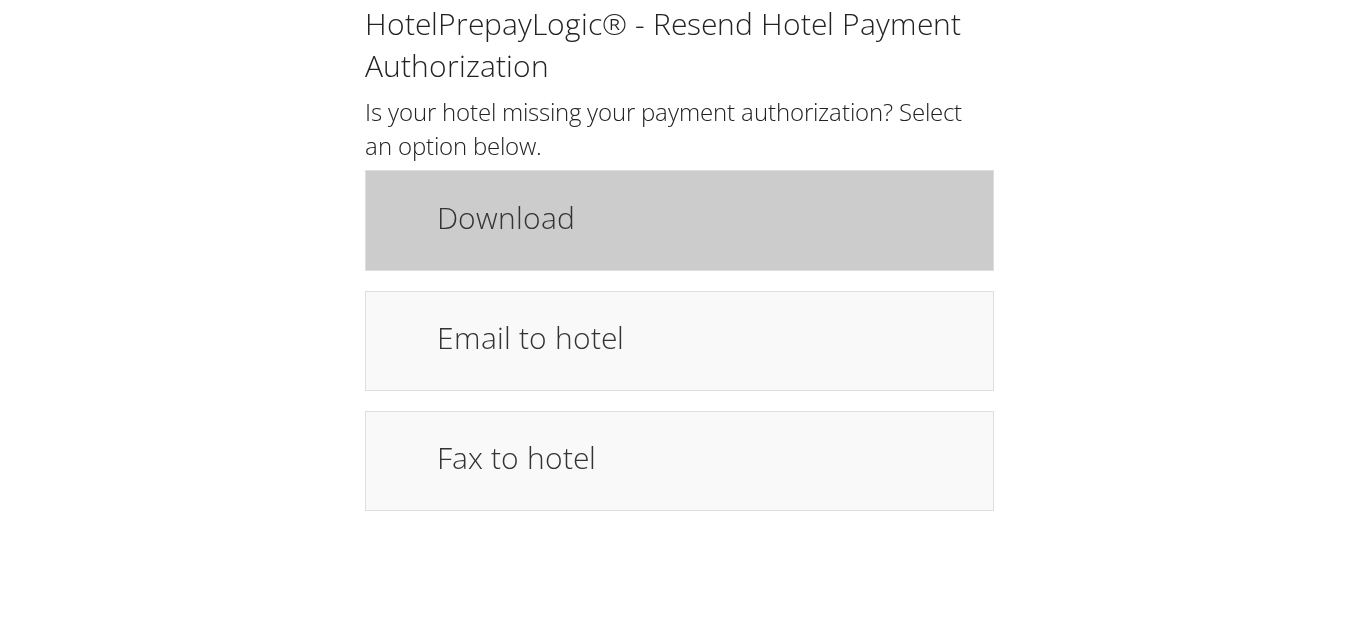 click on "Download" at bounding box center (679, 220) 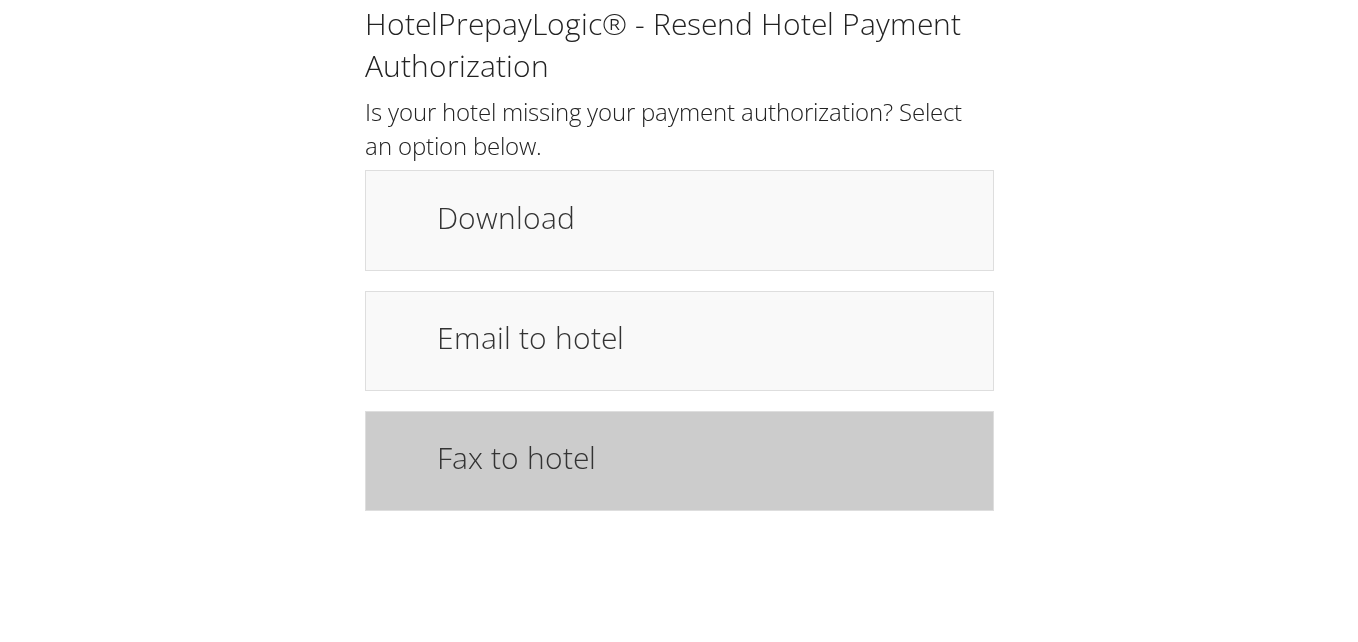 click on "Fax to hotel" at bounding box center [705, 461] 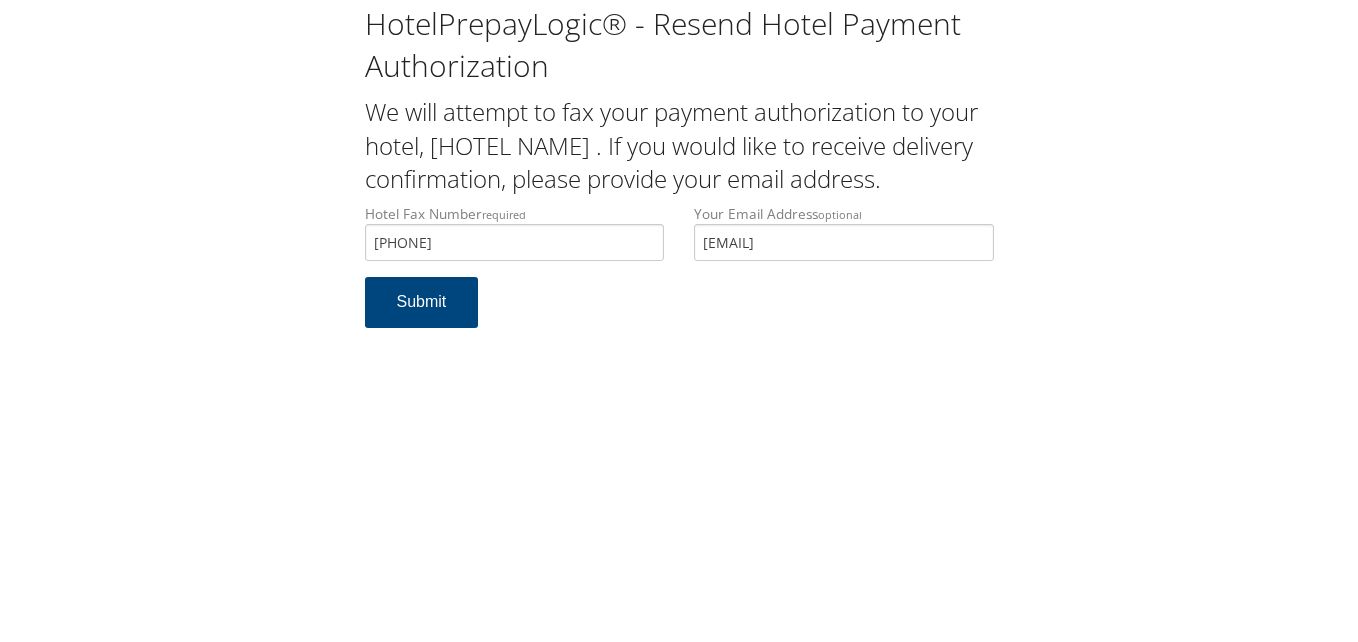 scroll, scrollTop: 0, scrollLeft: 0, axis: both 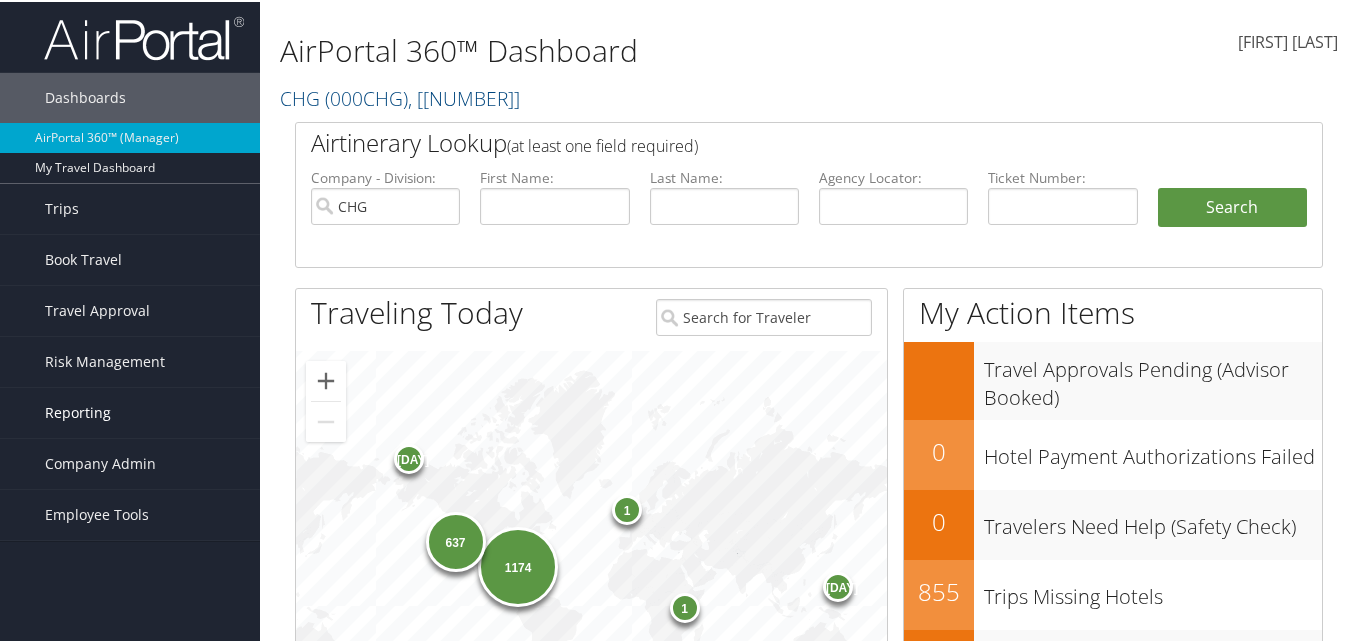 click on "Reporting" at bounding box center (130, 411) 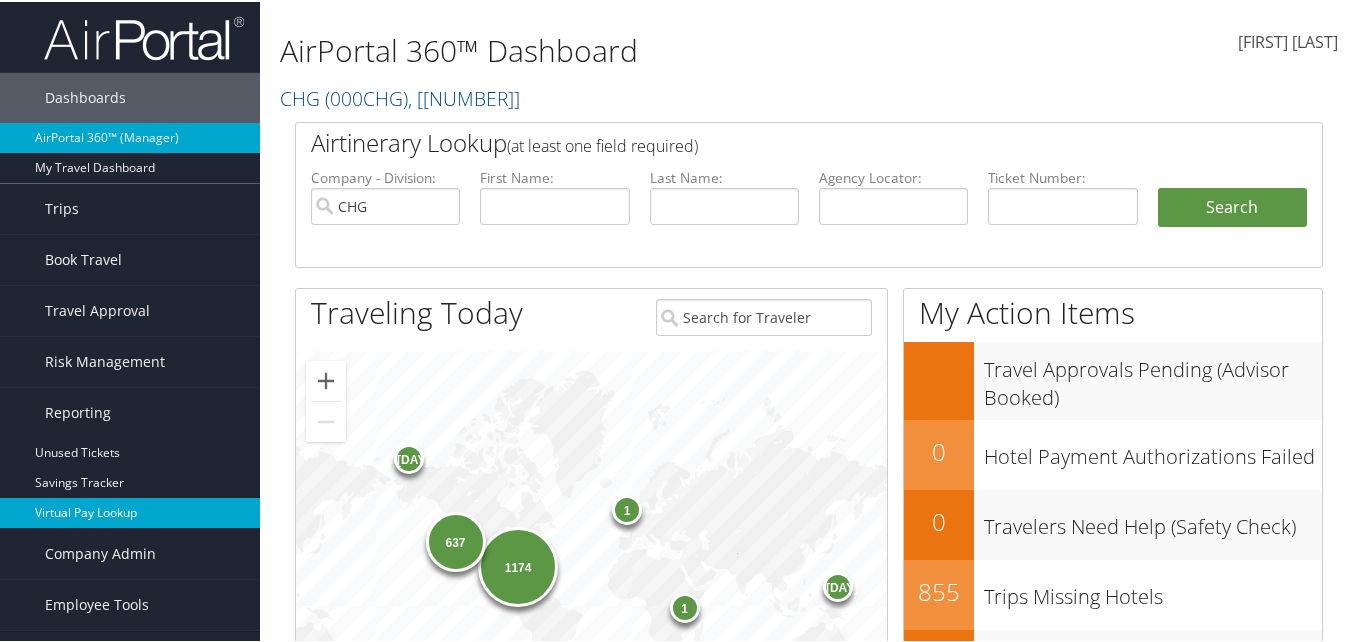 click on "Virtual Pay Lookup" at bounding box center (130, 511) 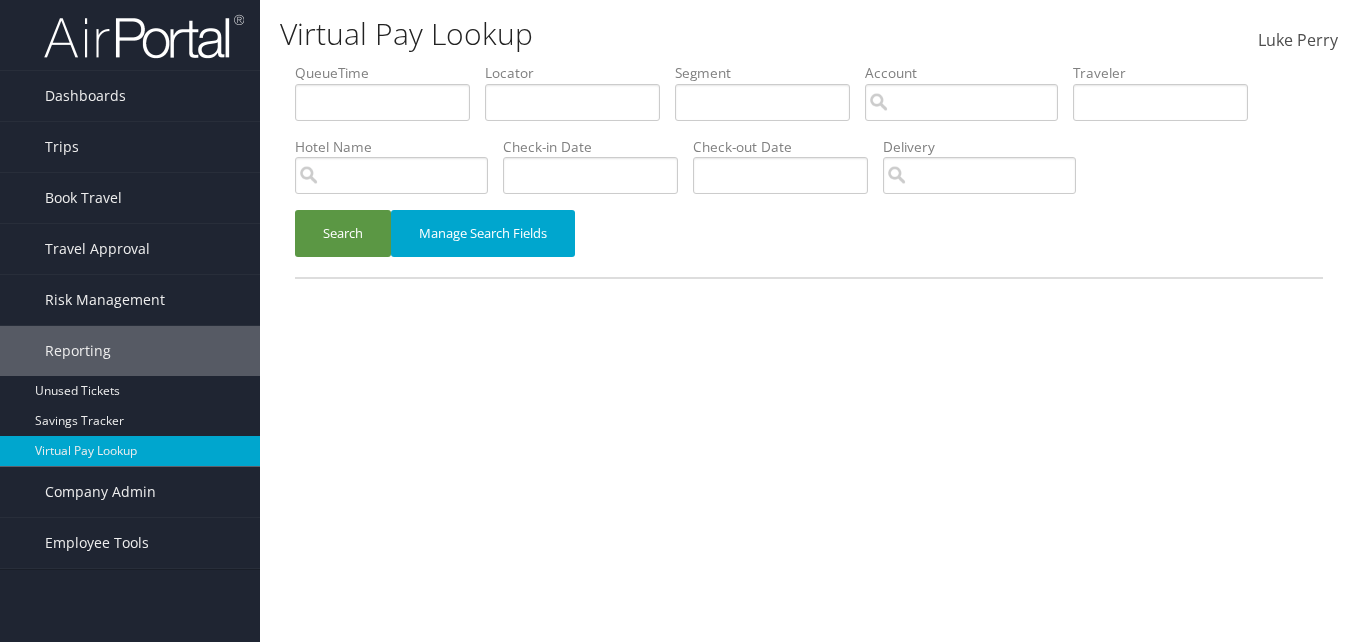 scroll, scrollTop: 0, scrollLeft: 0, axis: both 